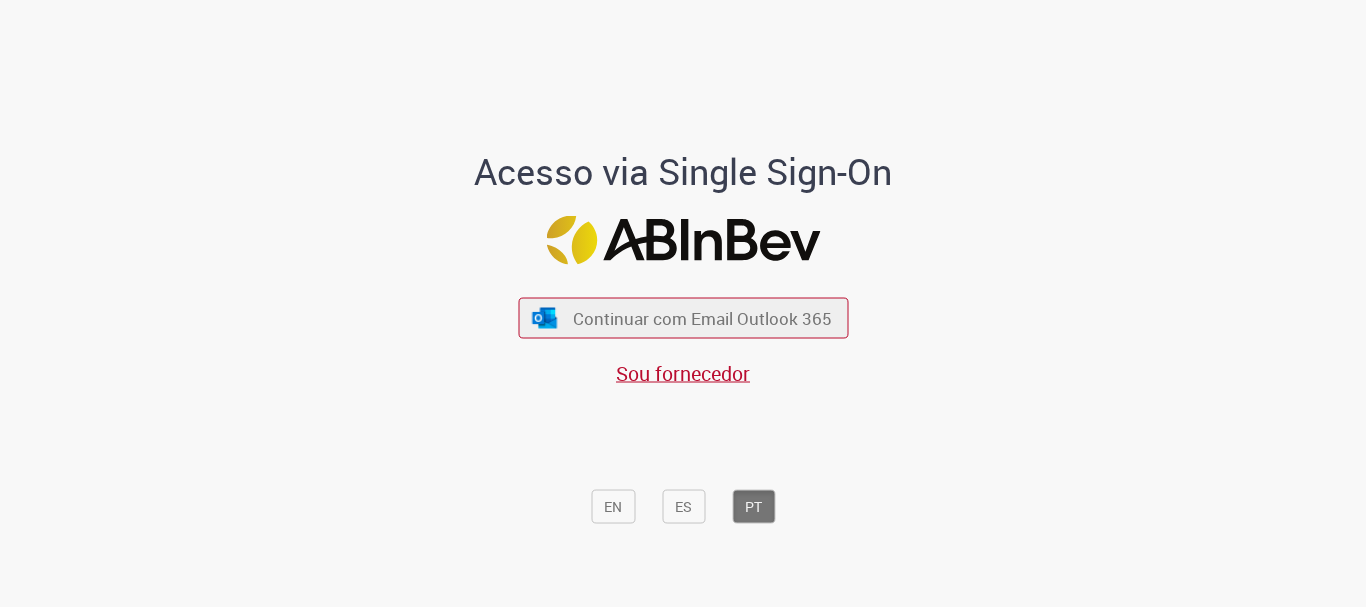 scroll, scrollTop: 0, scrollLeft: 0, axis: both 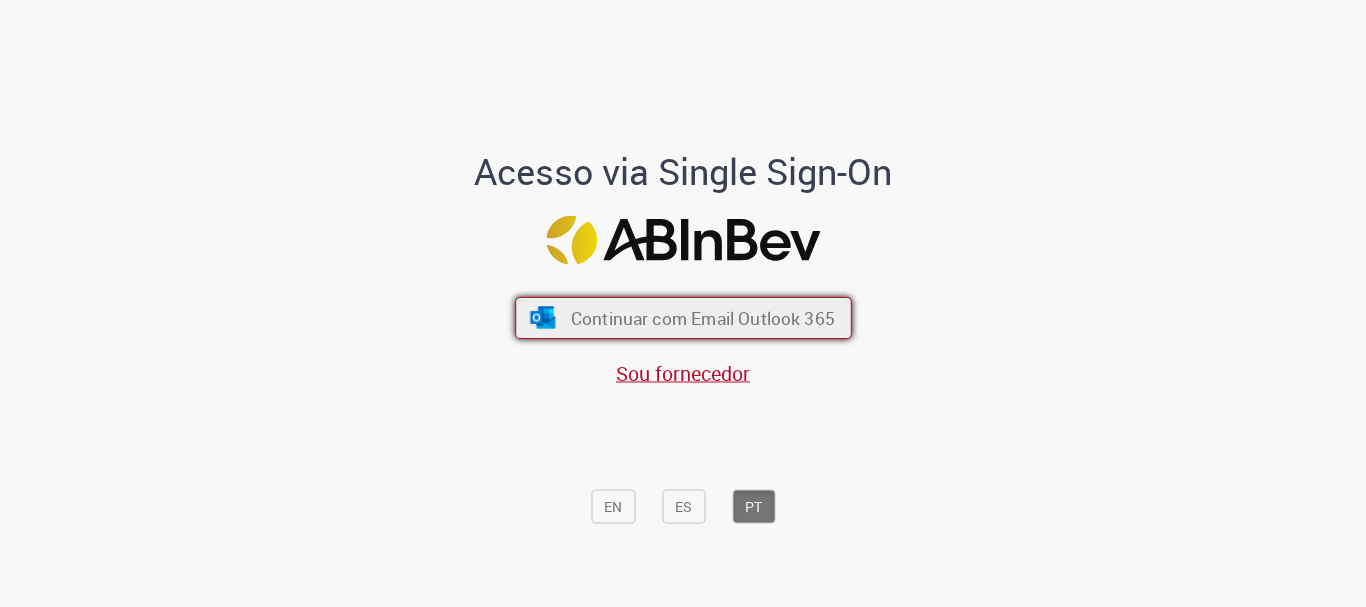 click on "Continuar com Email Outlook 365" at bounding box center (702, 318) 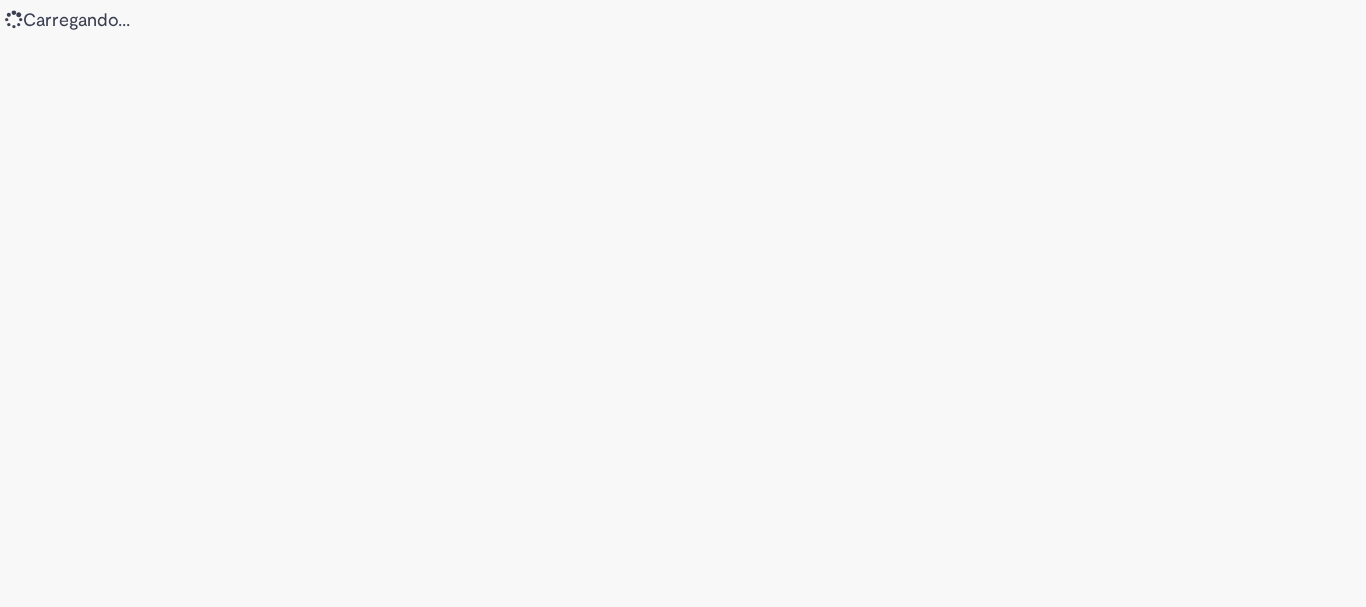 scroll, scrollTop: 0, scrollLeft: 0, axis: both 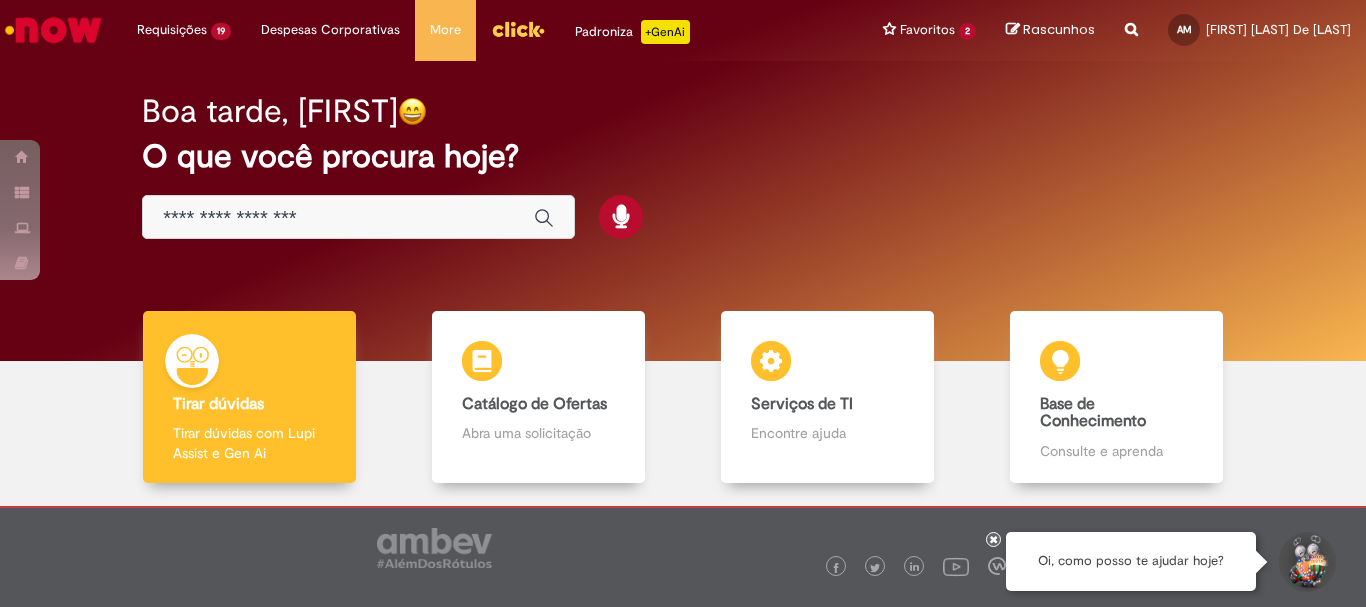 click at bounding box center [338, 218] 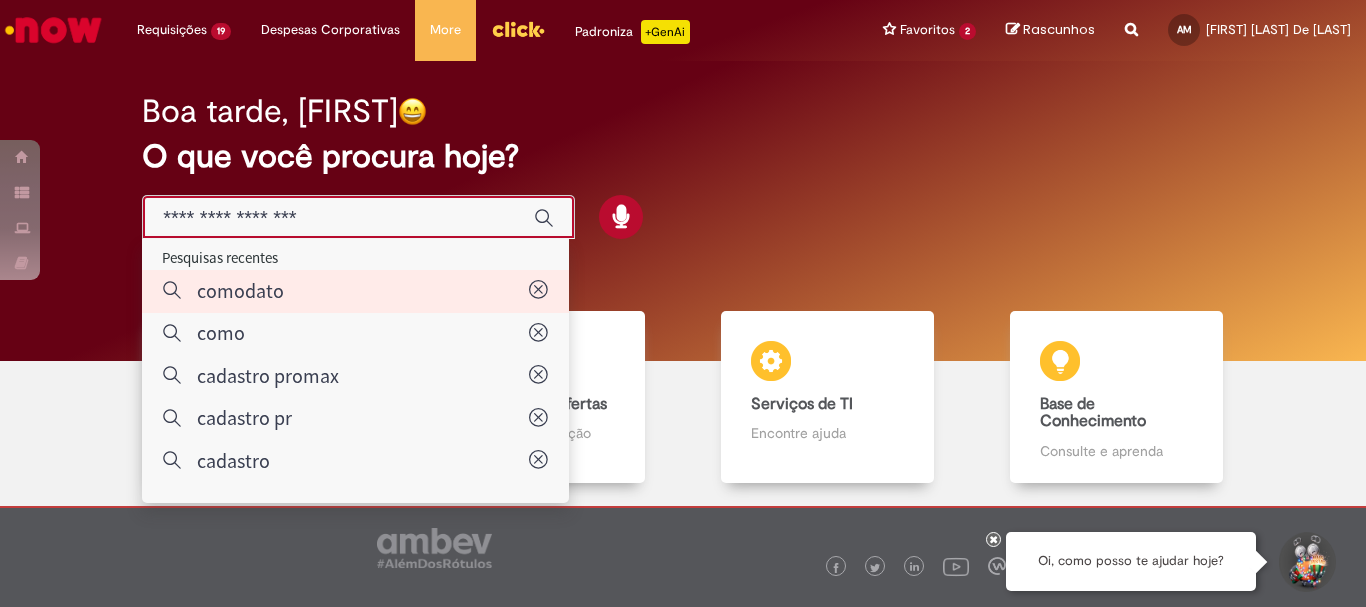 type on "********" 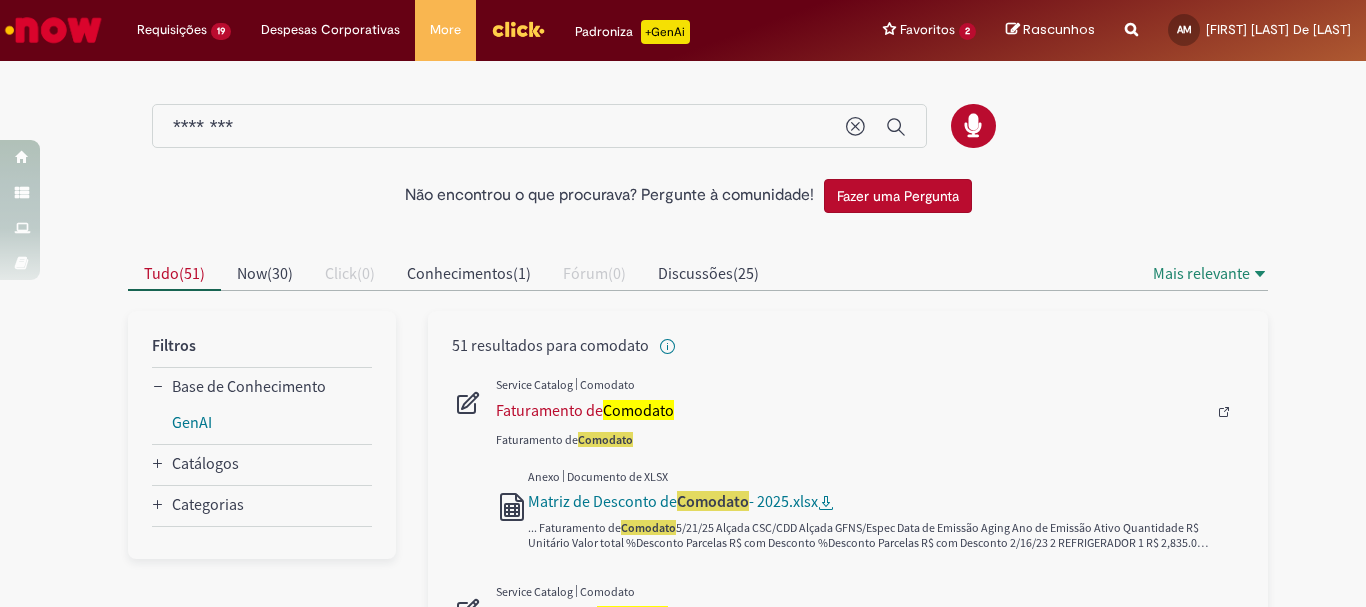 scroll, scrollTop: 200, scrollLeft: 0, axis: vertical 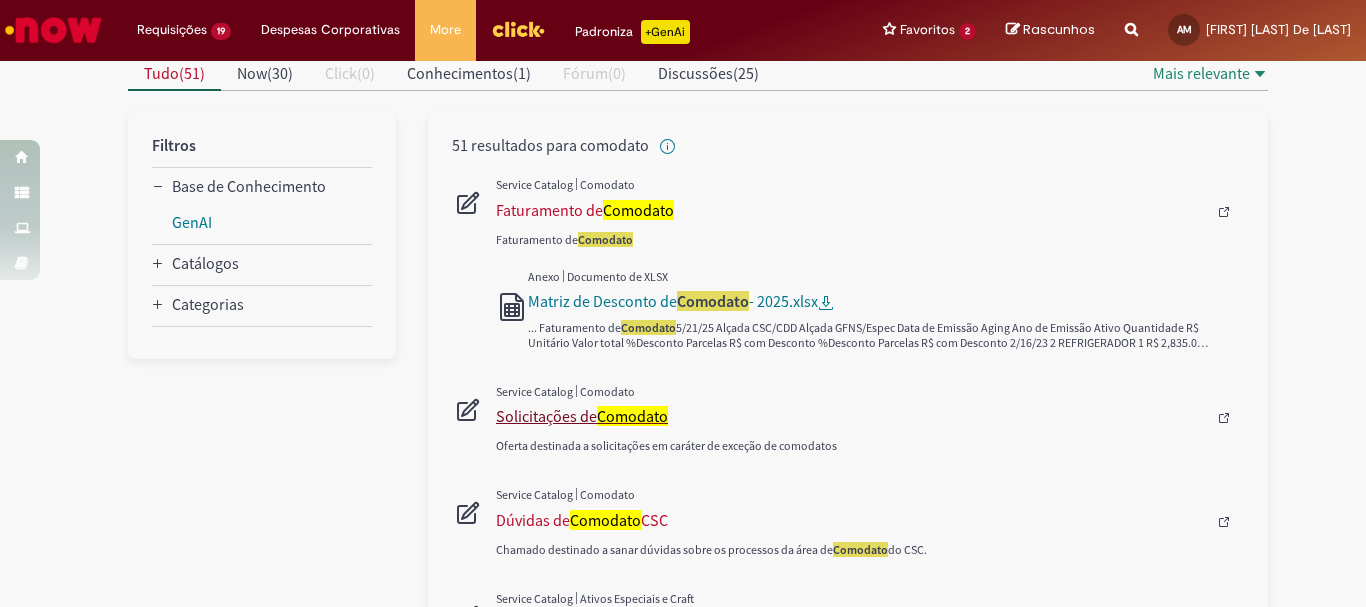 click on "Comodato" at bounding box center [632, 416] 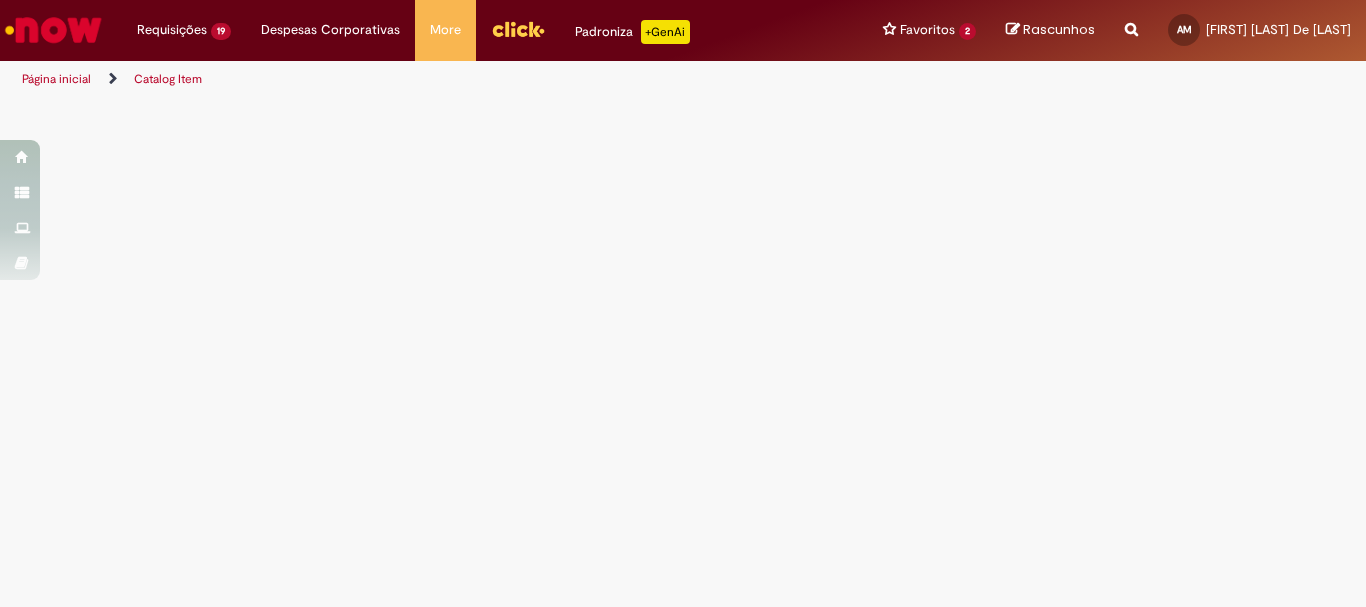 scroll, scrollTop: 0, scrollLeft: 0, axis: both 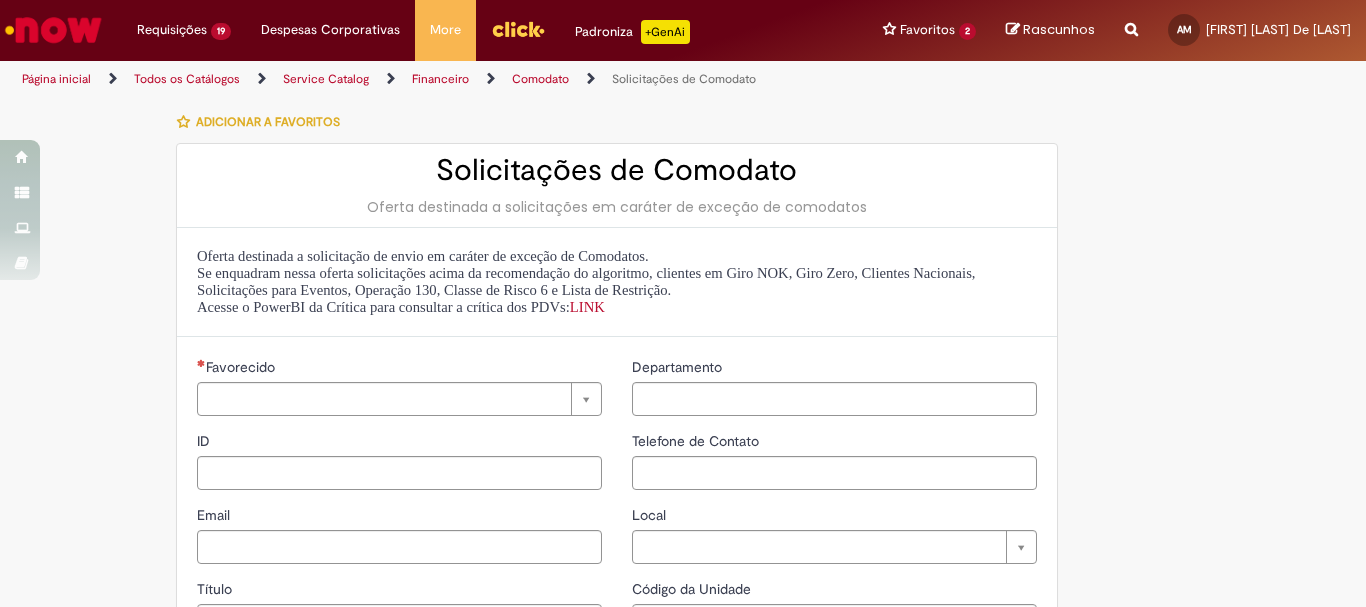 type on "********" 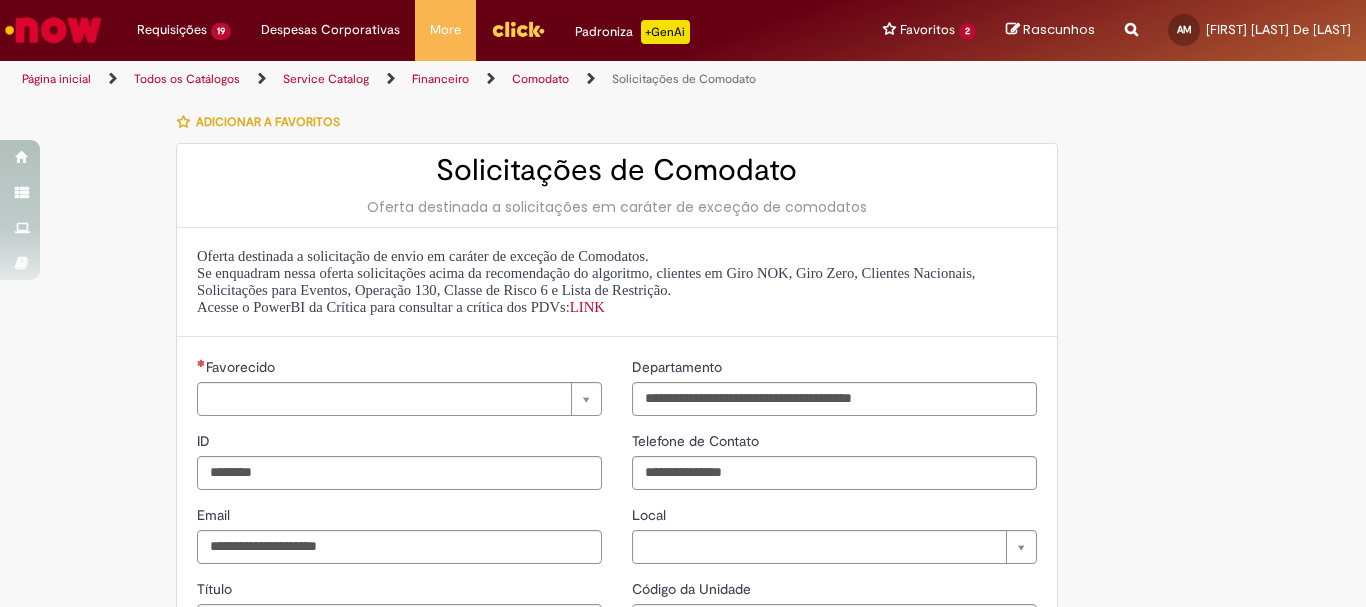 type on "**********" 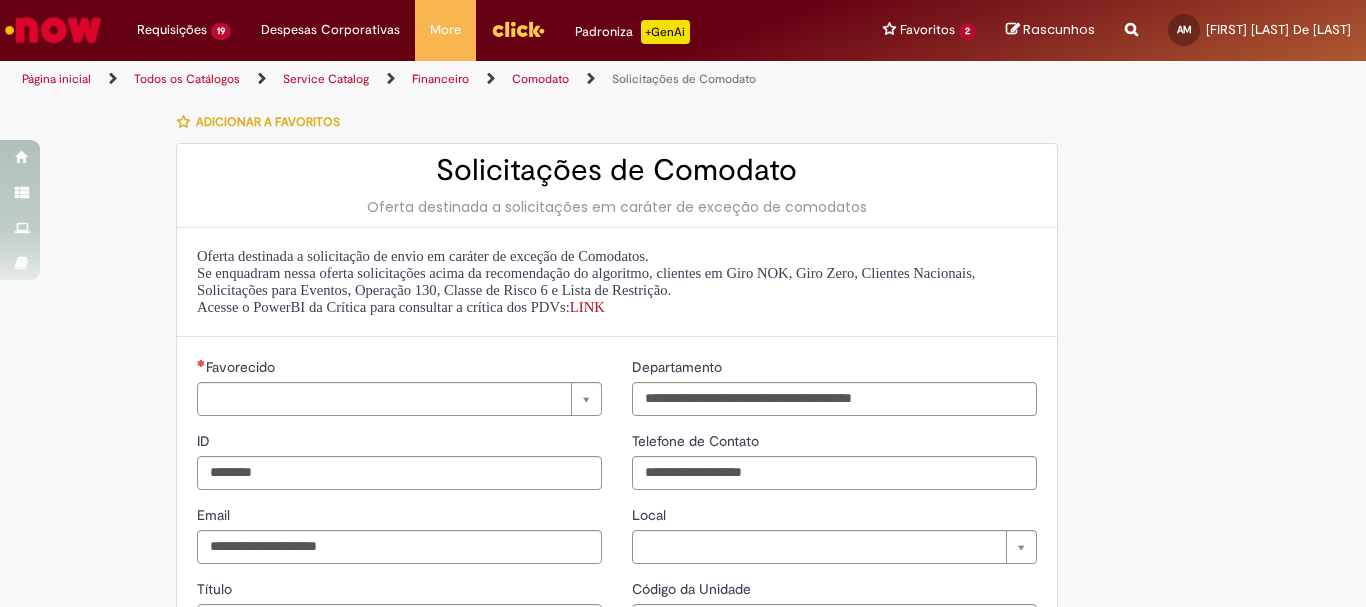 type on "**********" 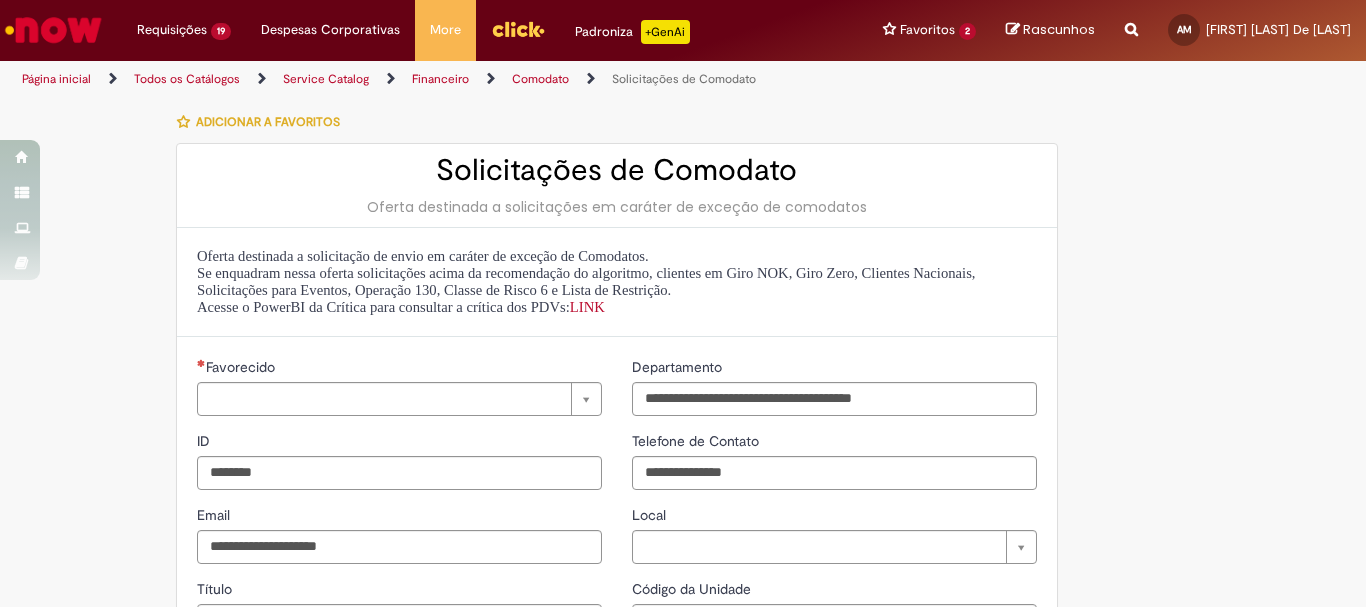 type on "**********" 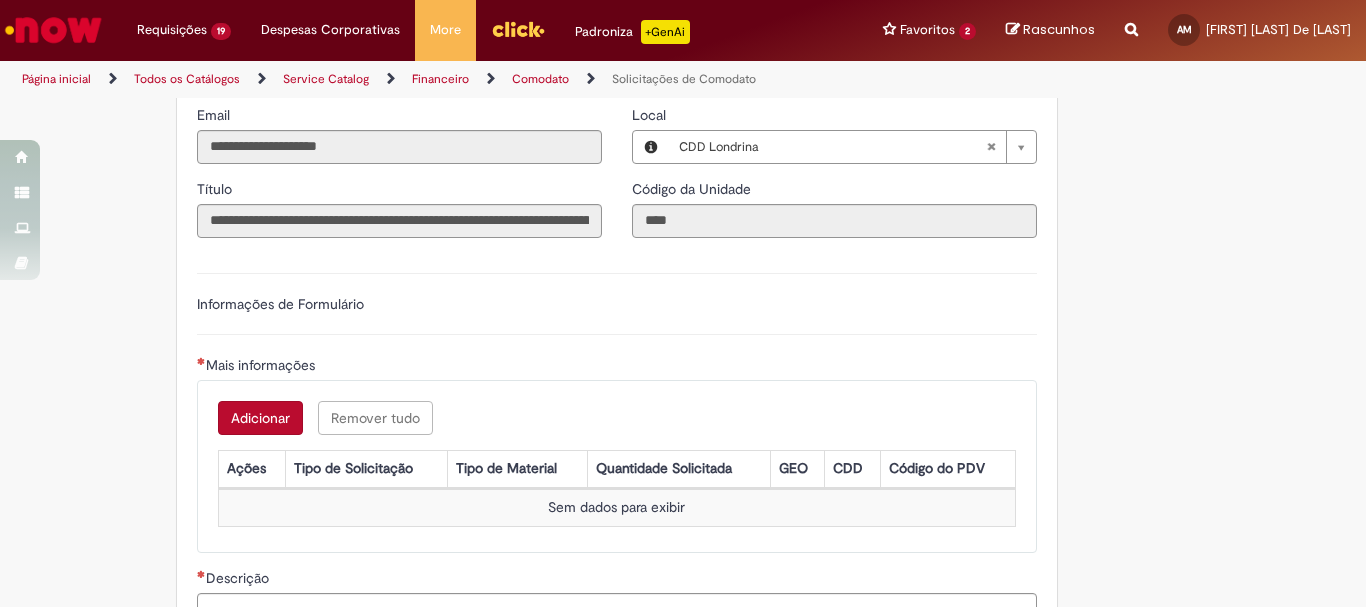 scroll, scrollTop: 690, scrollLeft: 0, axis: vertical 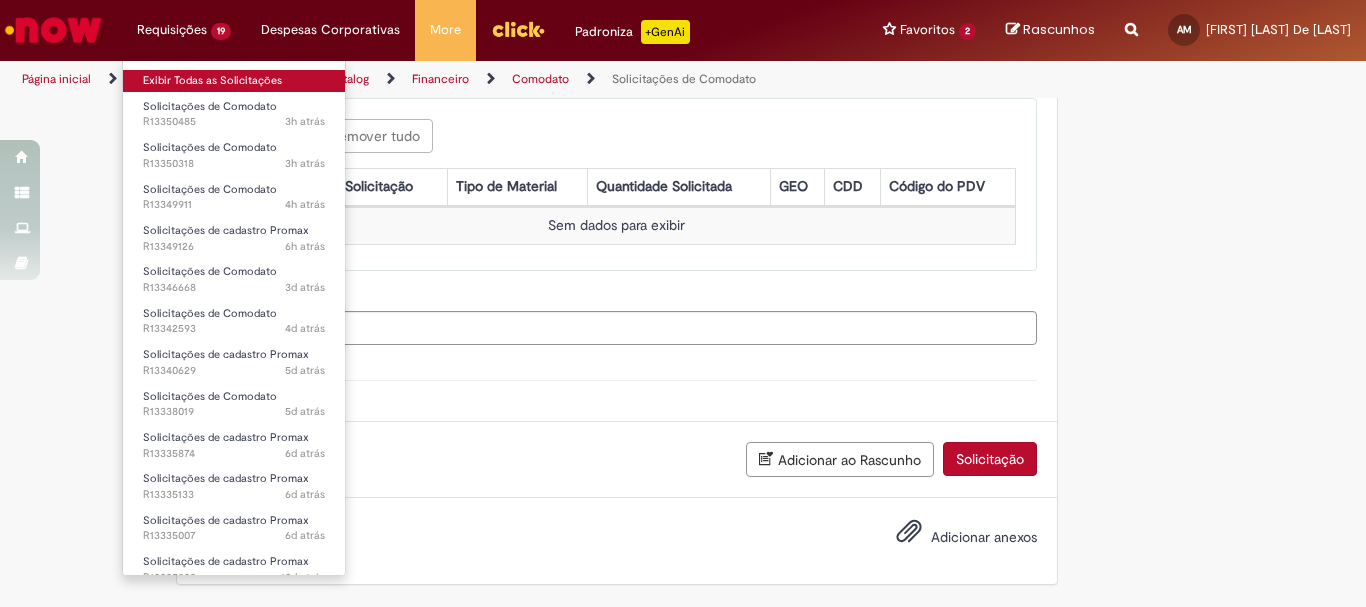 click on "Exibir Todas as Solicitações" at bounding box center [234, 81] 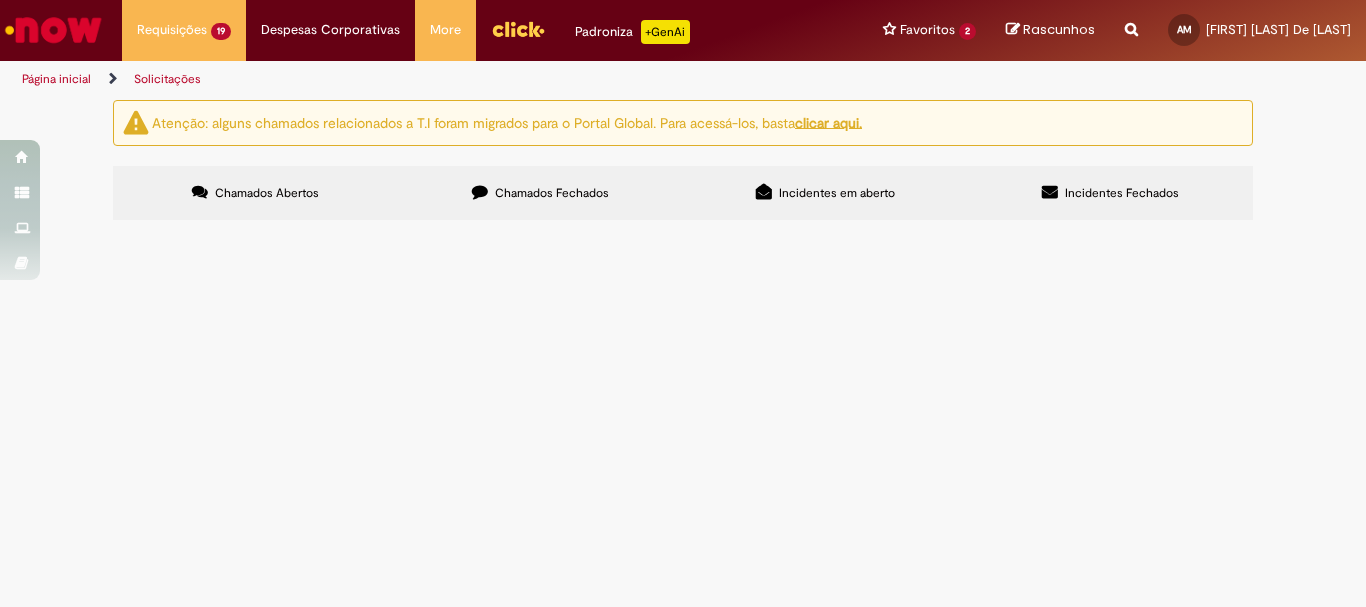 scroll, scrollTop: 0, scrollLeft: 0, axis: both 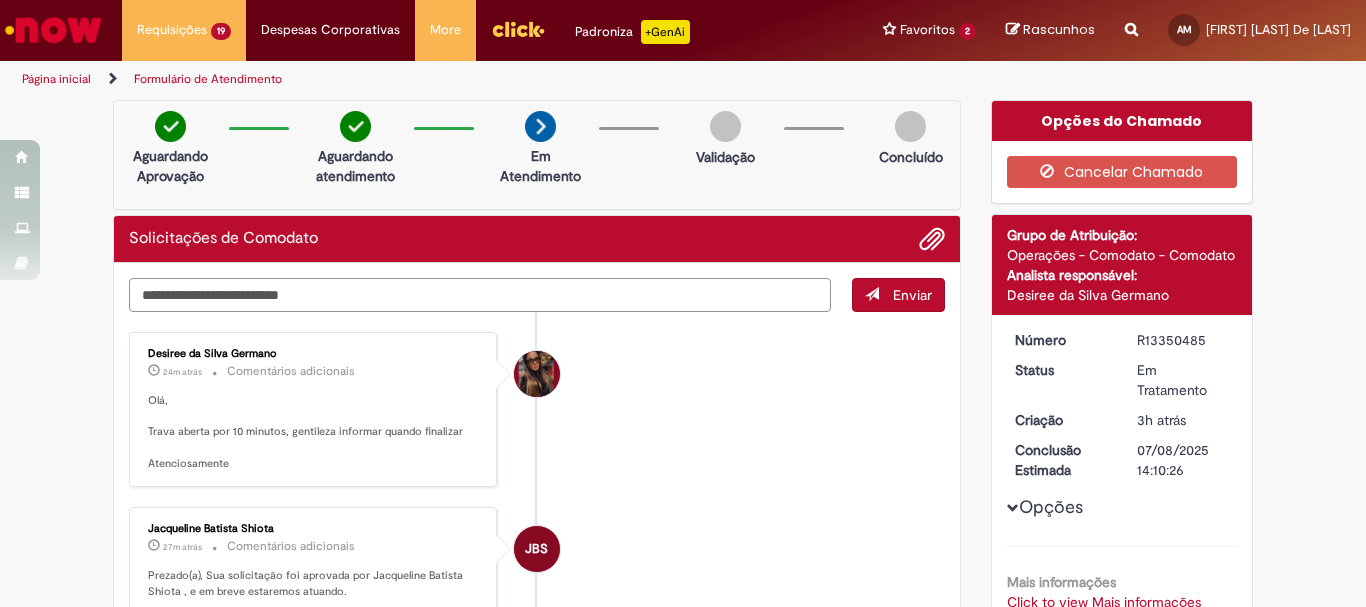 click at bounding box center (480, 295) 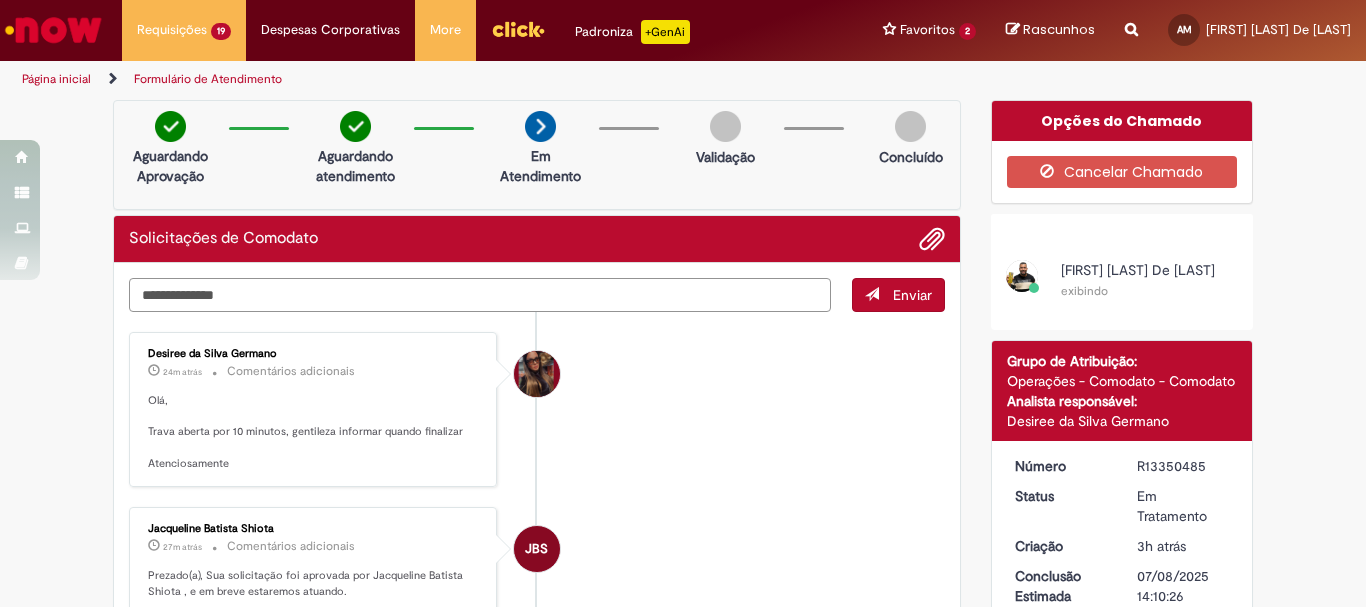 type on "**********" 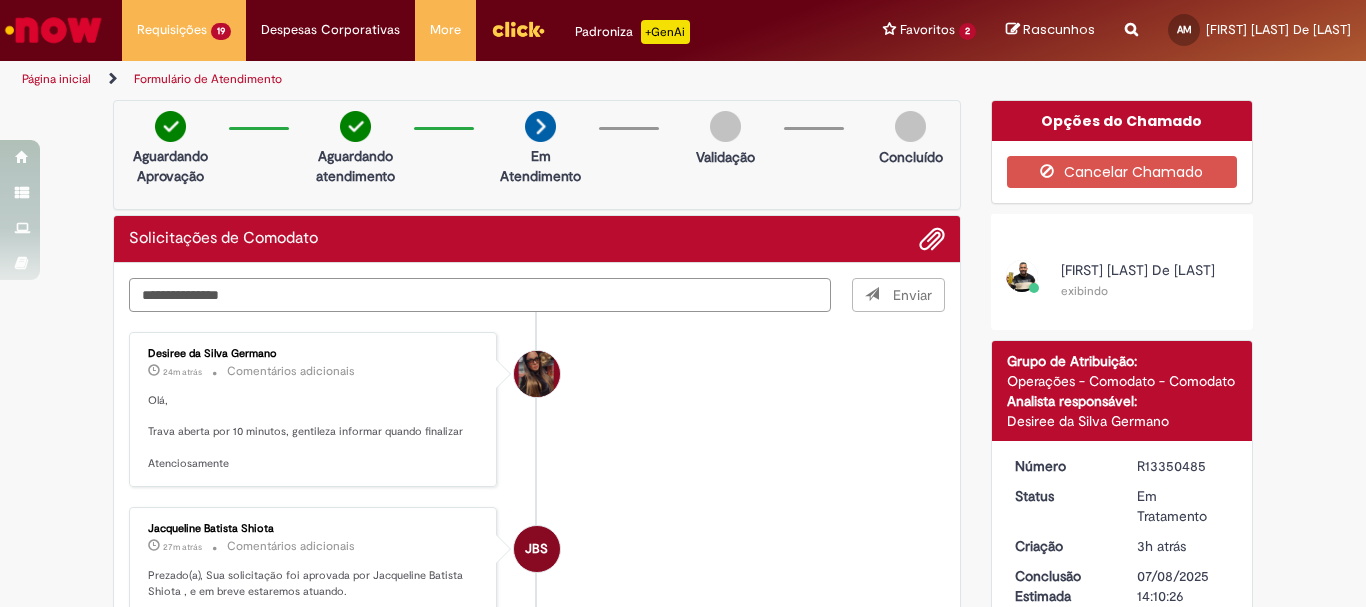 type 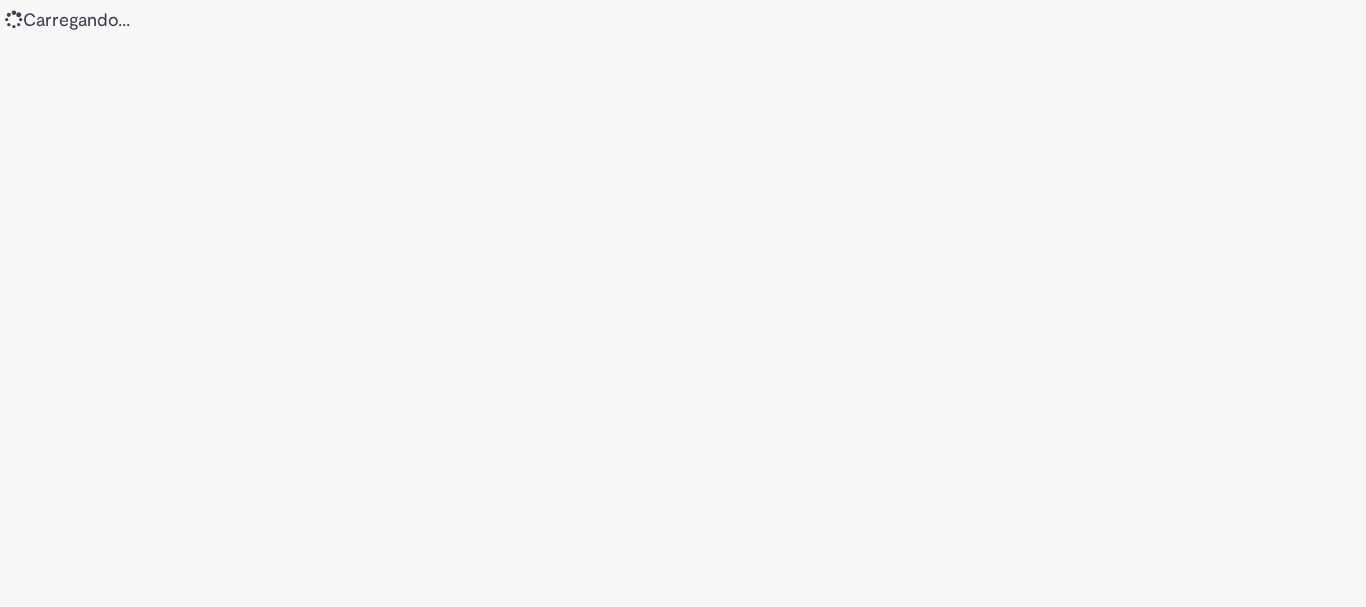 scroll, scrollTop: 0, scrollLeft: 0, axis: both 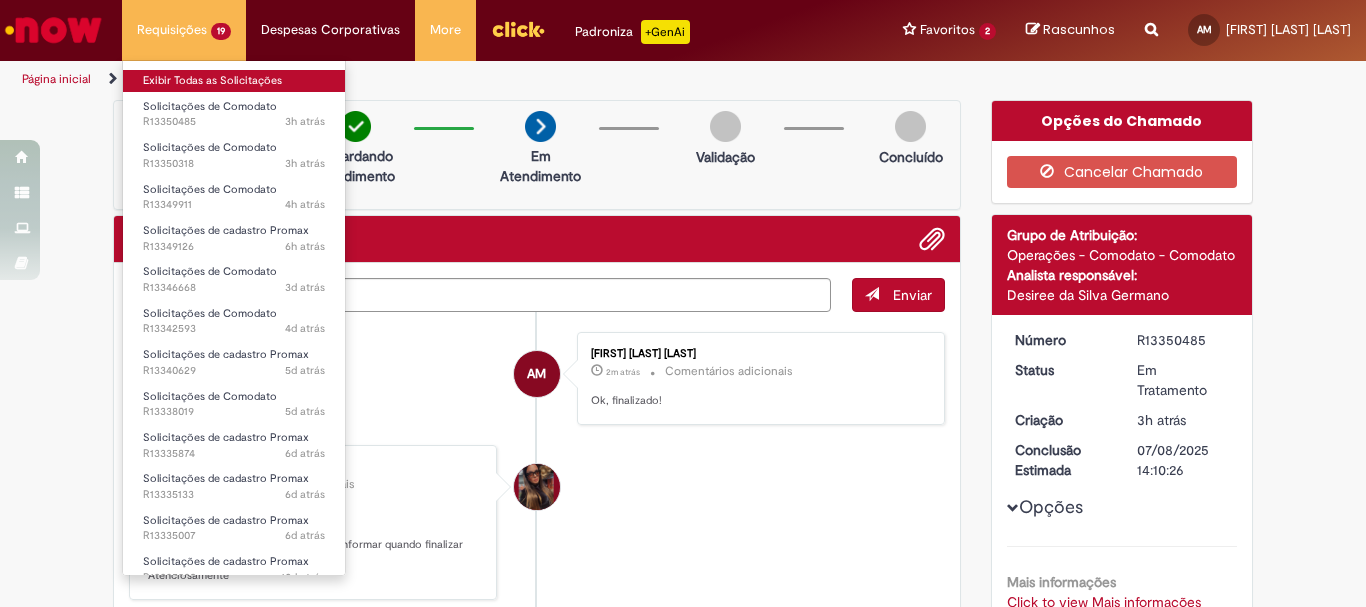 click on "Exibir Todas as Solicitações" at bounding box center (234, 81) 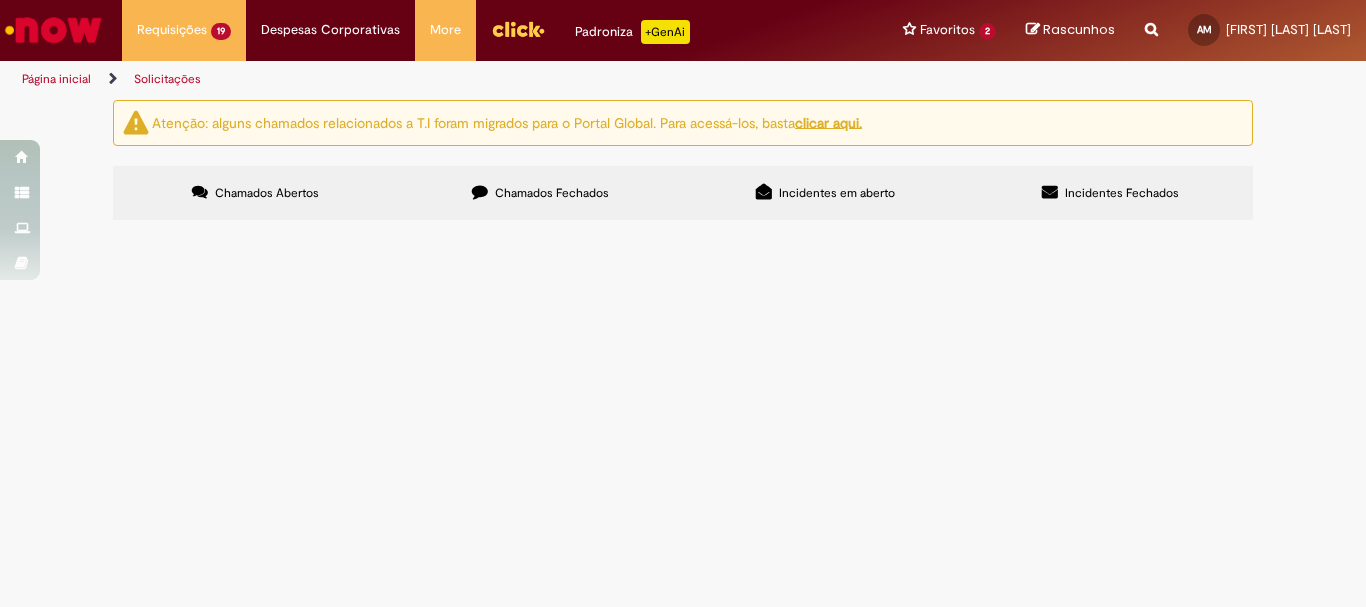 click on "Solicitações de Comodato" at bounding box center [0, 0] 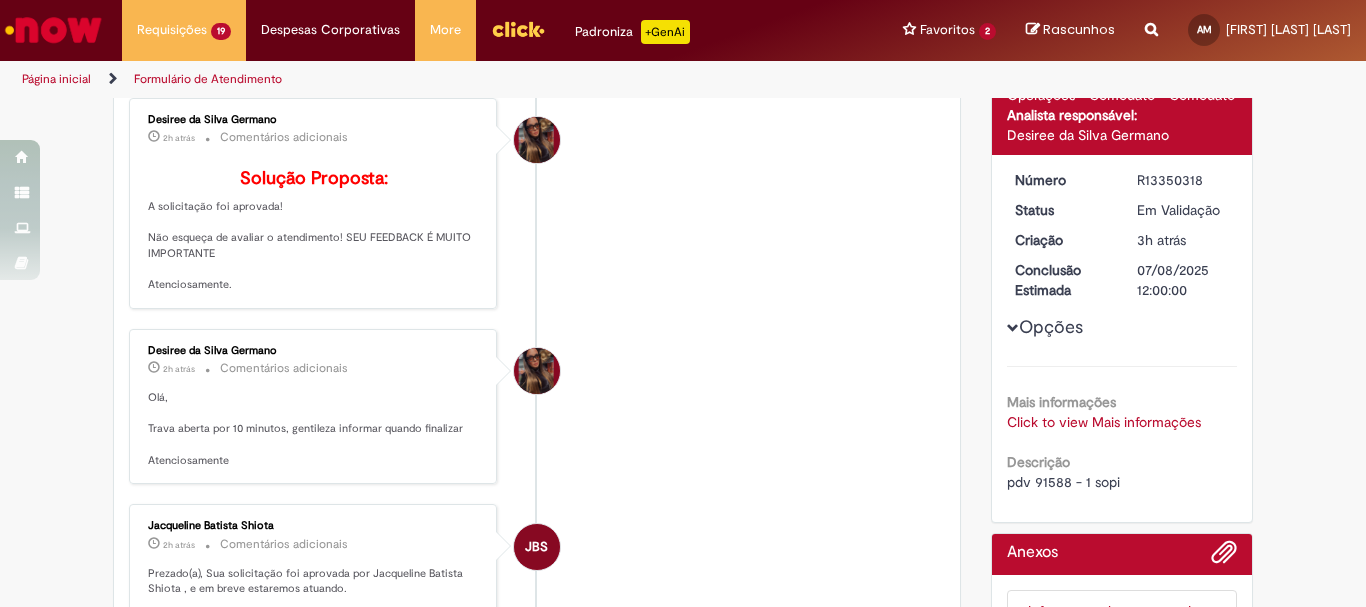 scroll, scrollTop: 500, scrollLeft: 0, axis: vertical 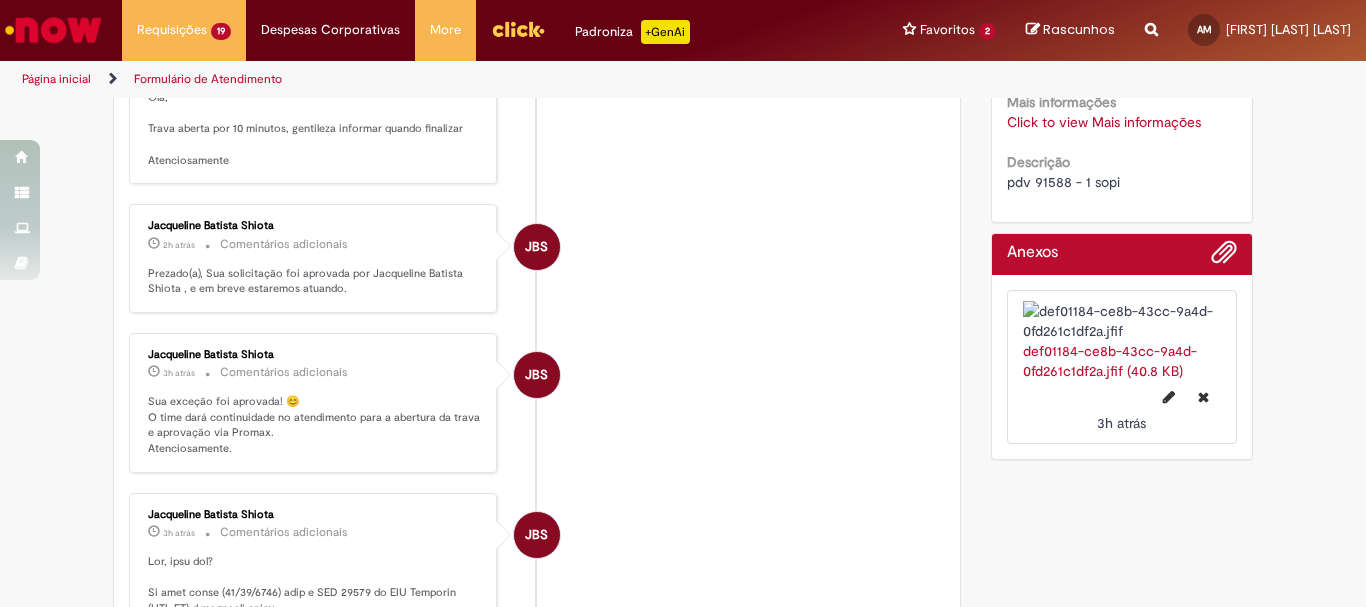 click on "pdv 91588 - 1 sopi" at bounding box center (1063, 182) 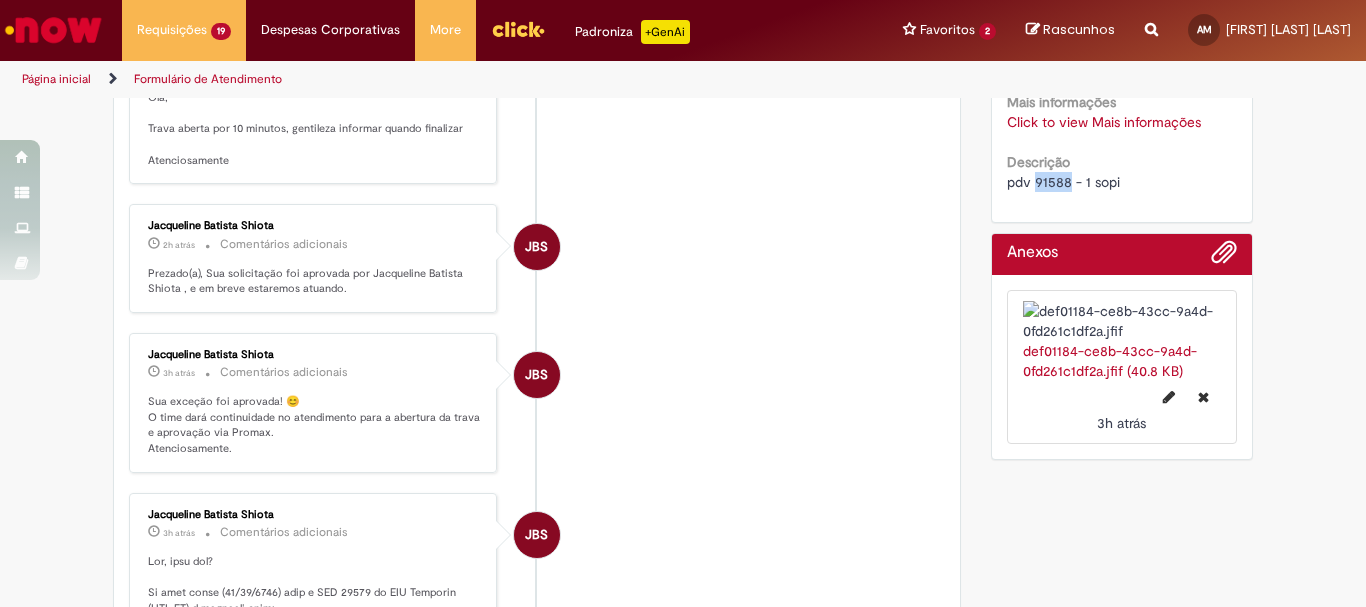 drag, startPoint x: 1028, startPoint y: 183, endPoint x: 1064, endPoint y: 184, distance: 36.013885 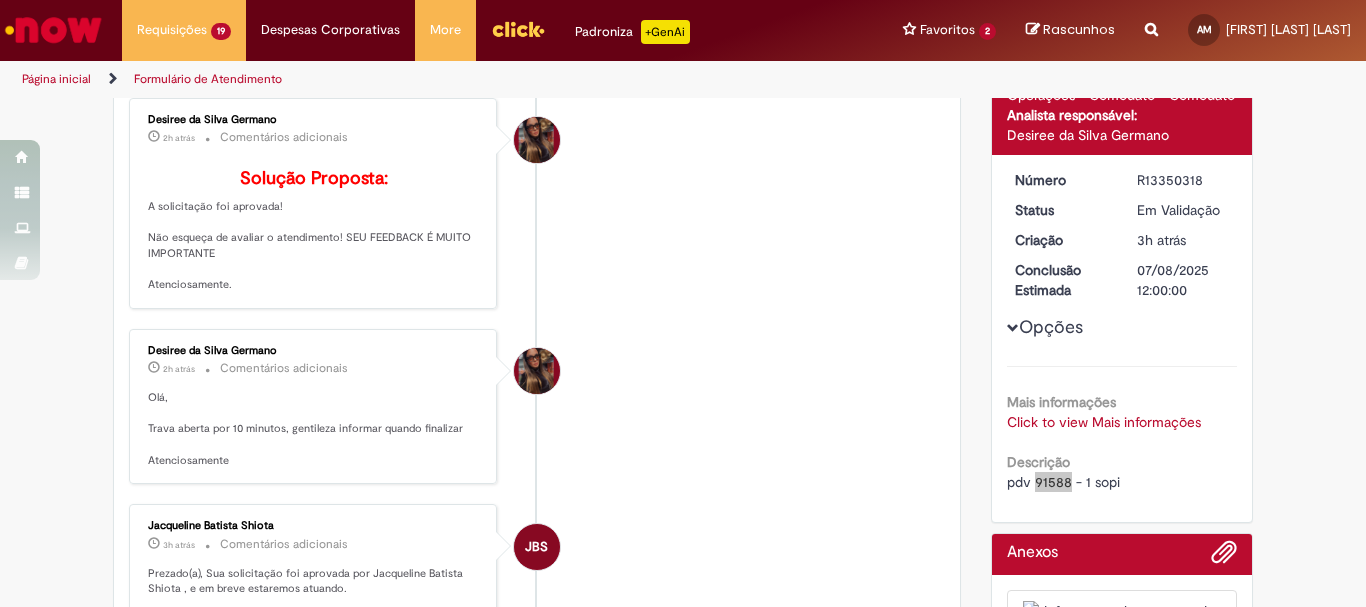scroll, scrollTop: 0, scrollLeft: 0, axis: both 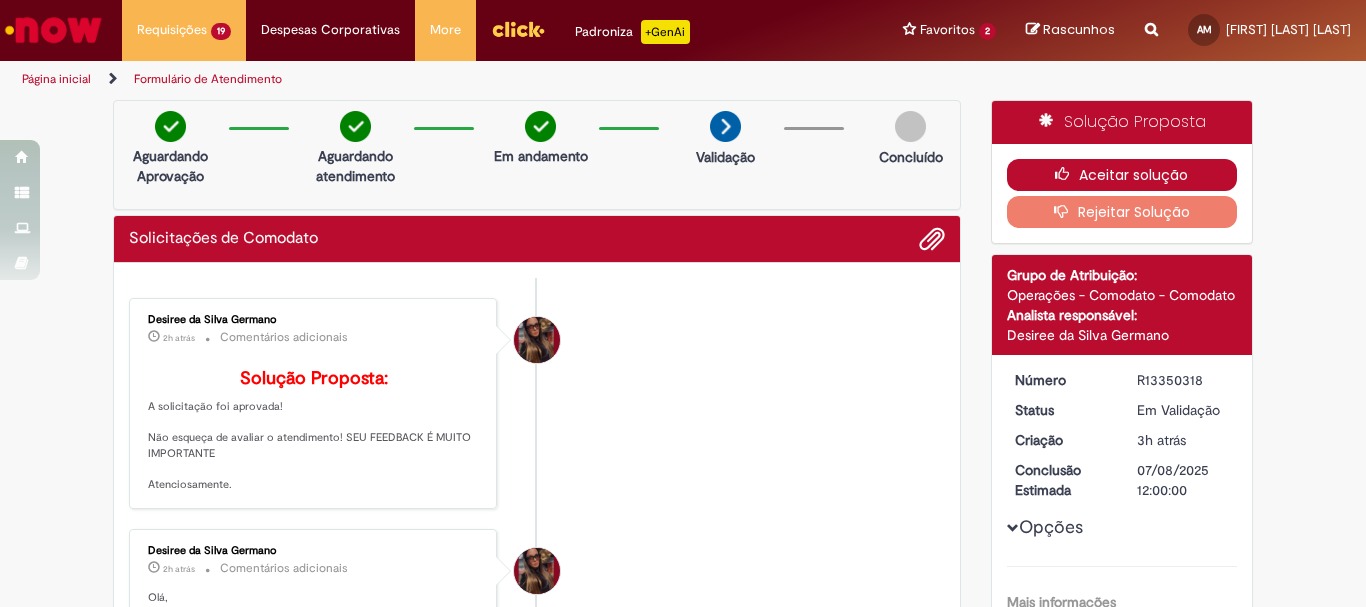 click on "Aceitar solução" at bounding box center [1122, 175] 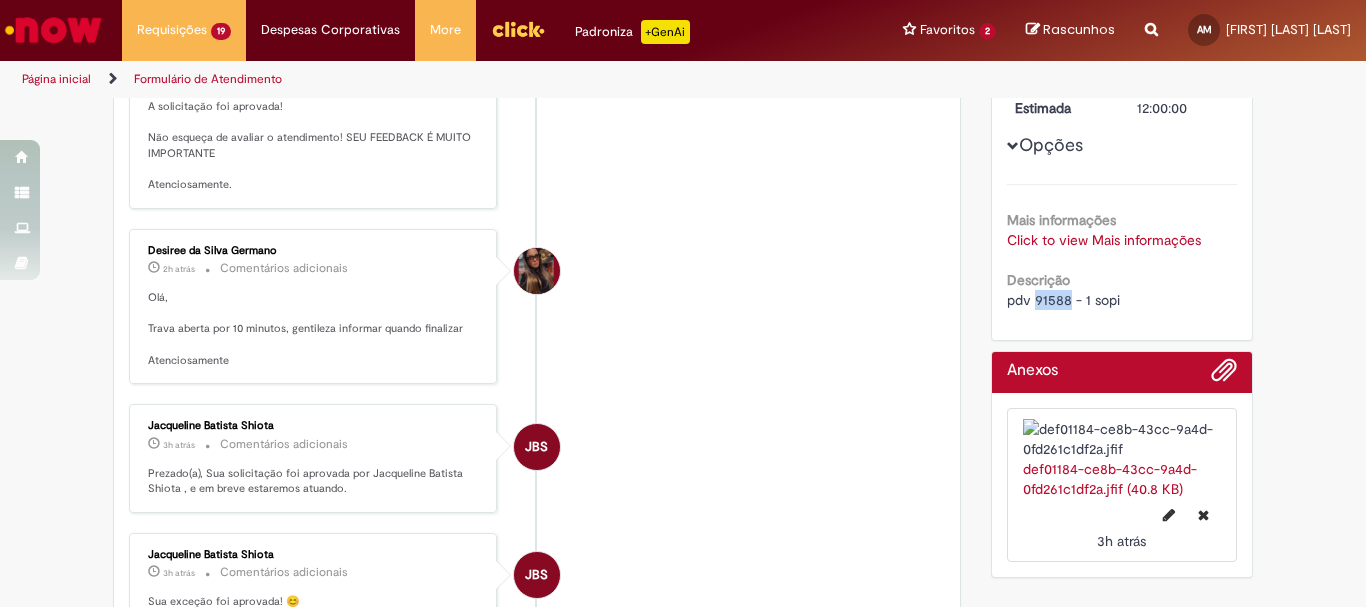 scroll, scrollTop: 0, scrollLeft: 0, axis: both 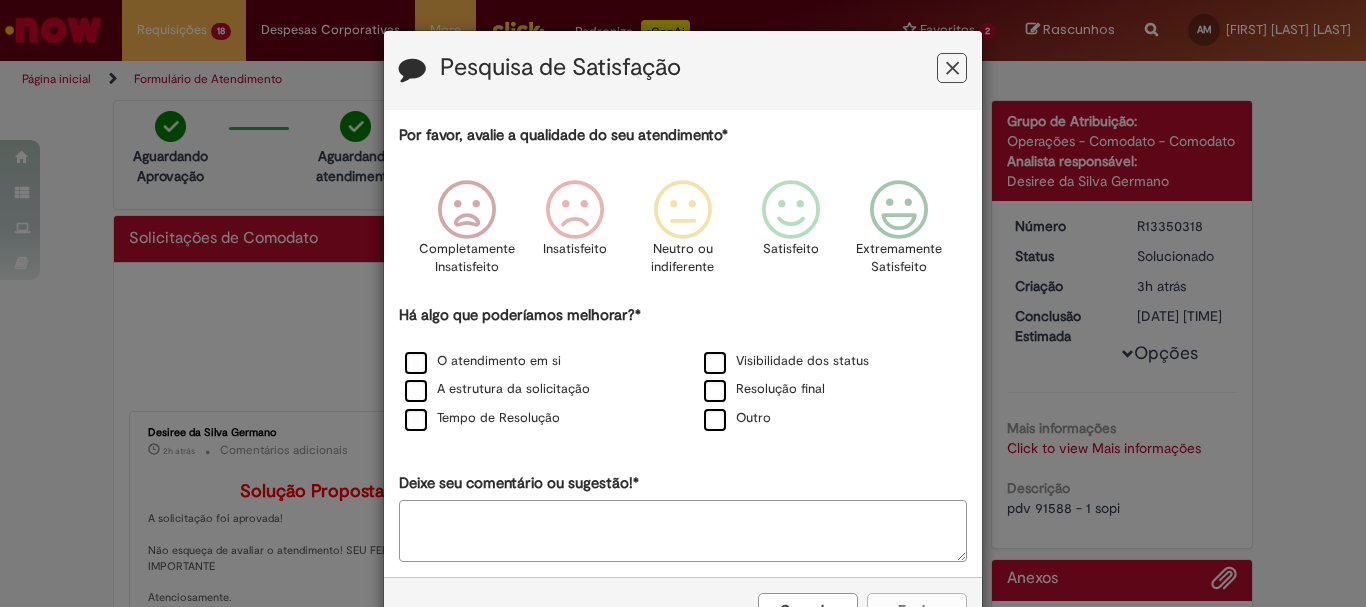 click at bounding box center [952, 68] 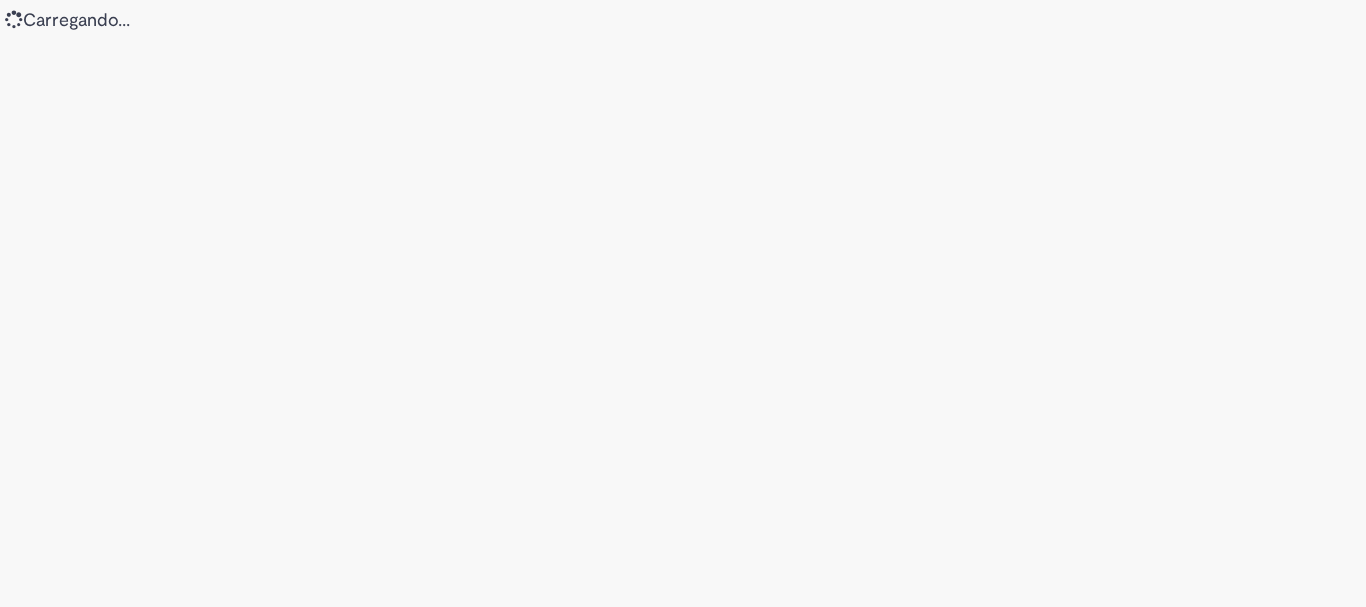 scroll, scrollTop: 0, scrollLeft: 0, axis: both 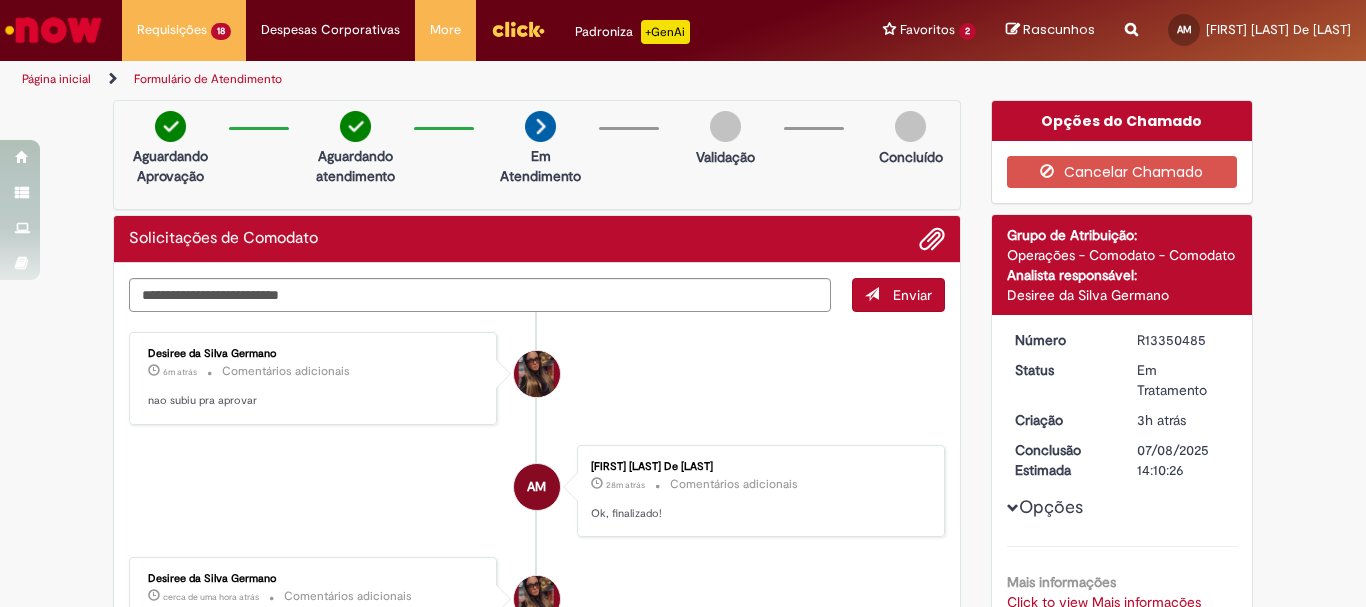 click on "AM
[FIRST] [LAST] De [LAST]
28m atrás 28 minutos atrás     Comentários adicionais
Ok, finalizado!" at bounding box center [537, 491] 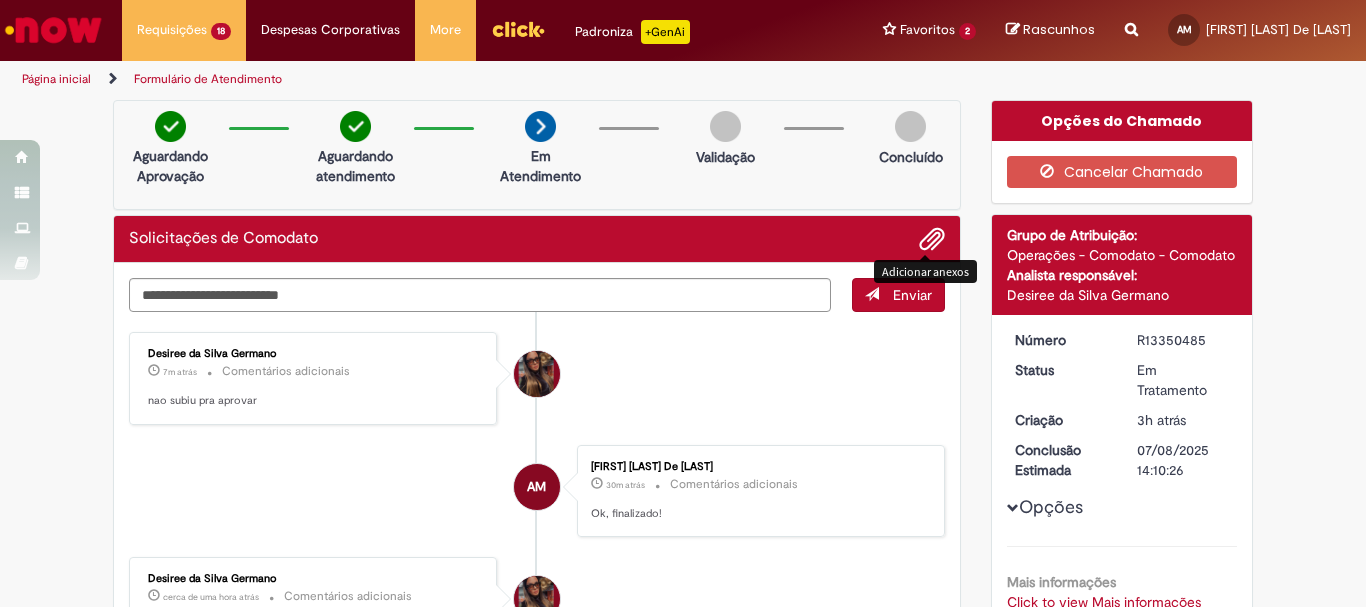 click at bounding box center (932, 240) 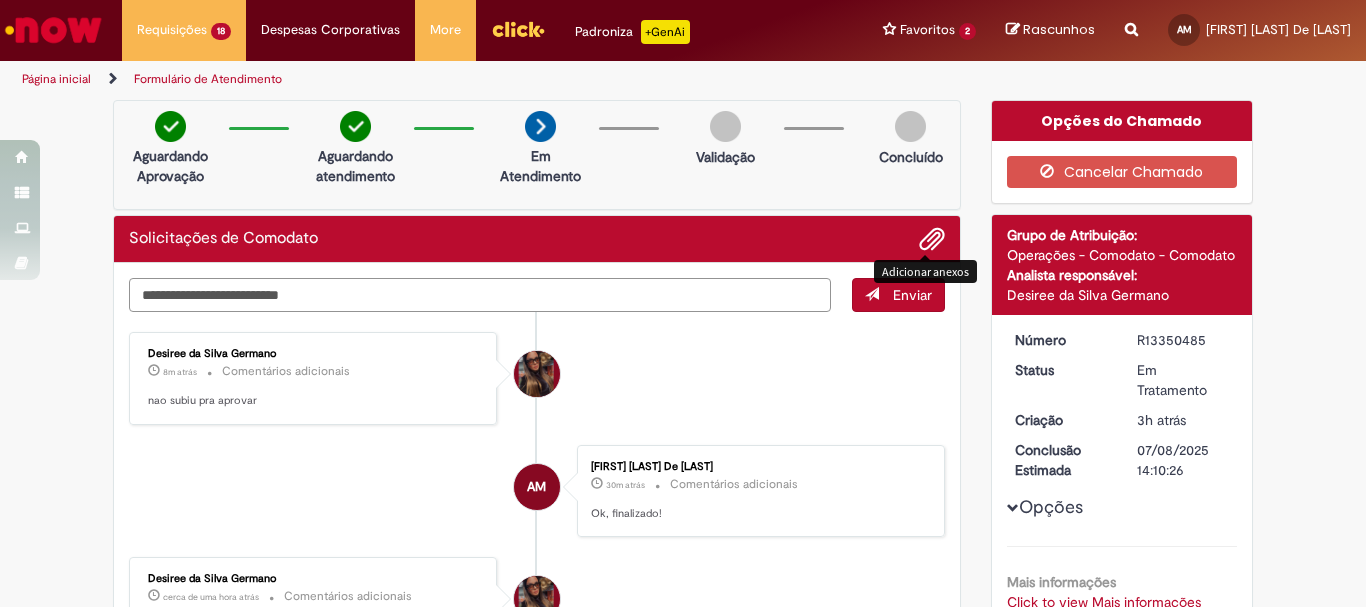 click at bounding box center [480, 295] 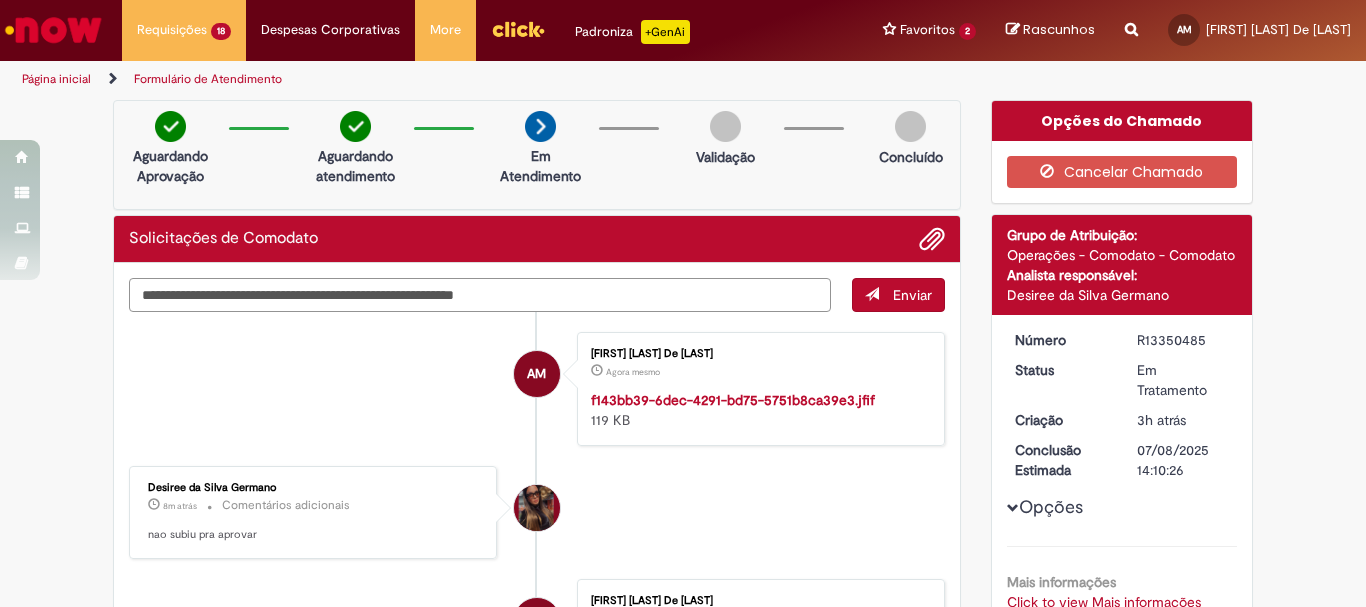paste on "**********" 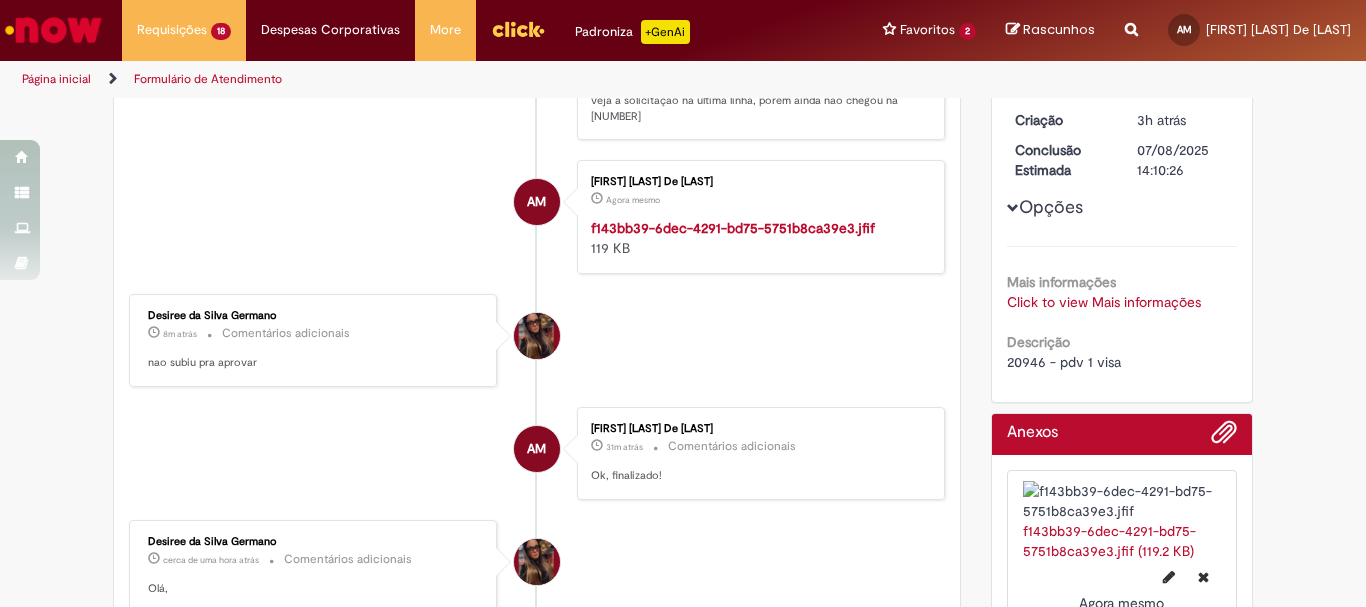 scroll, scrollTop: 100, scrollLeft: 0, axis: vertical 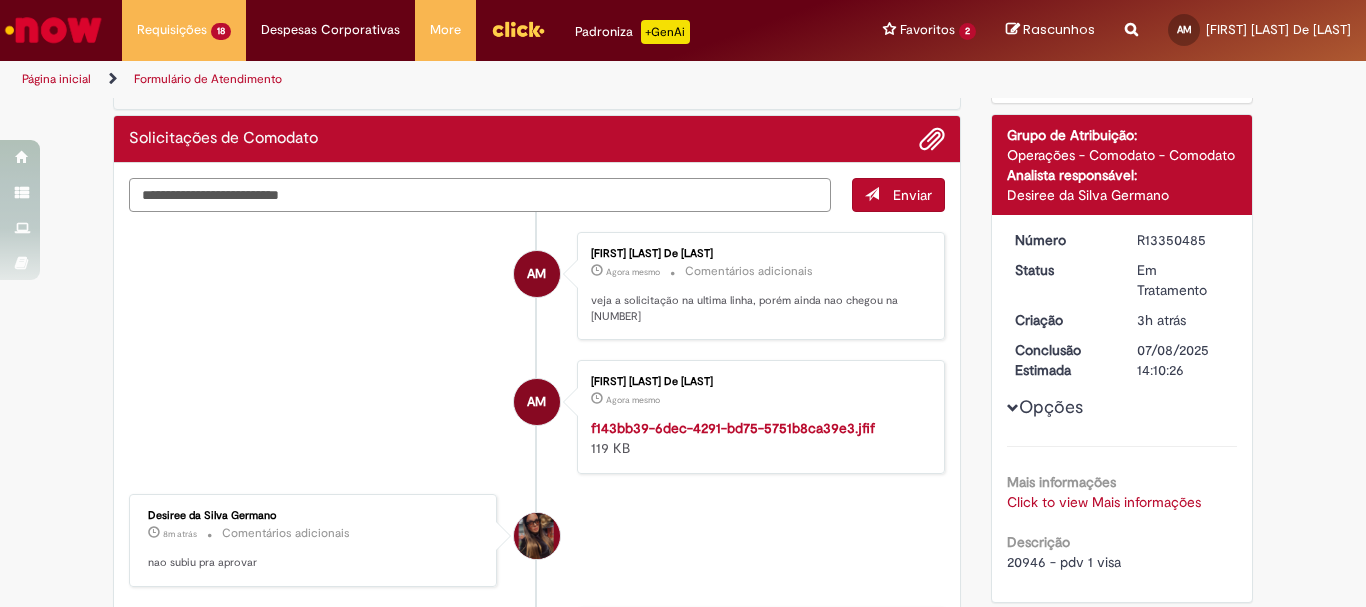 click at bounding box center (480, 195) 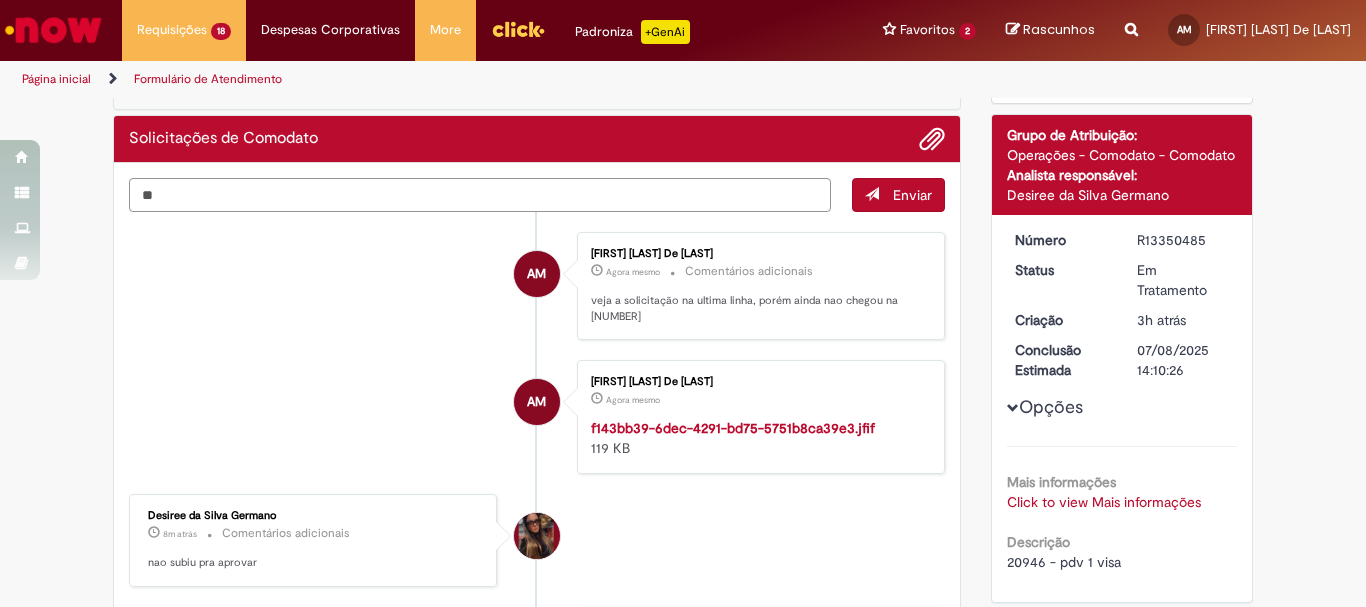 type on "*" 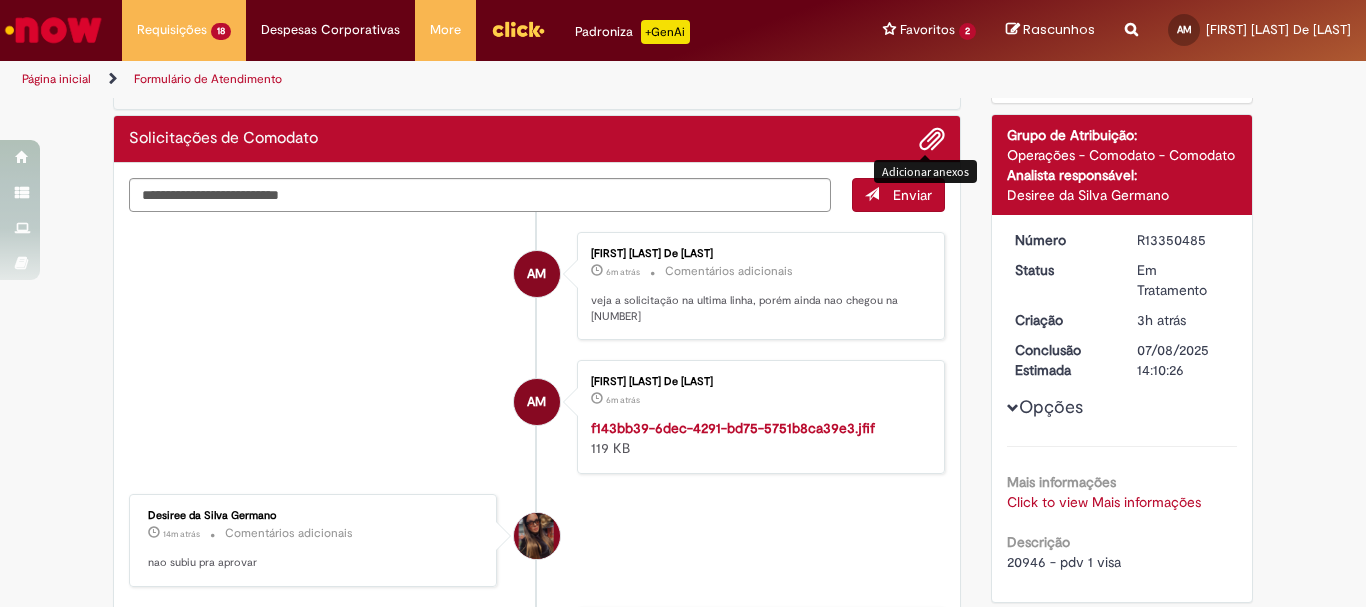 click at bounding box center [932, 140] 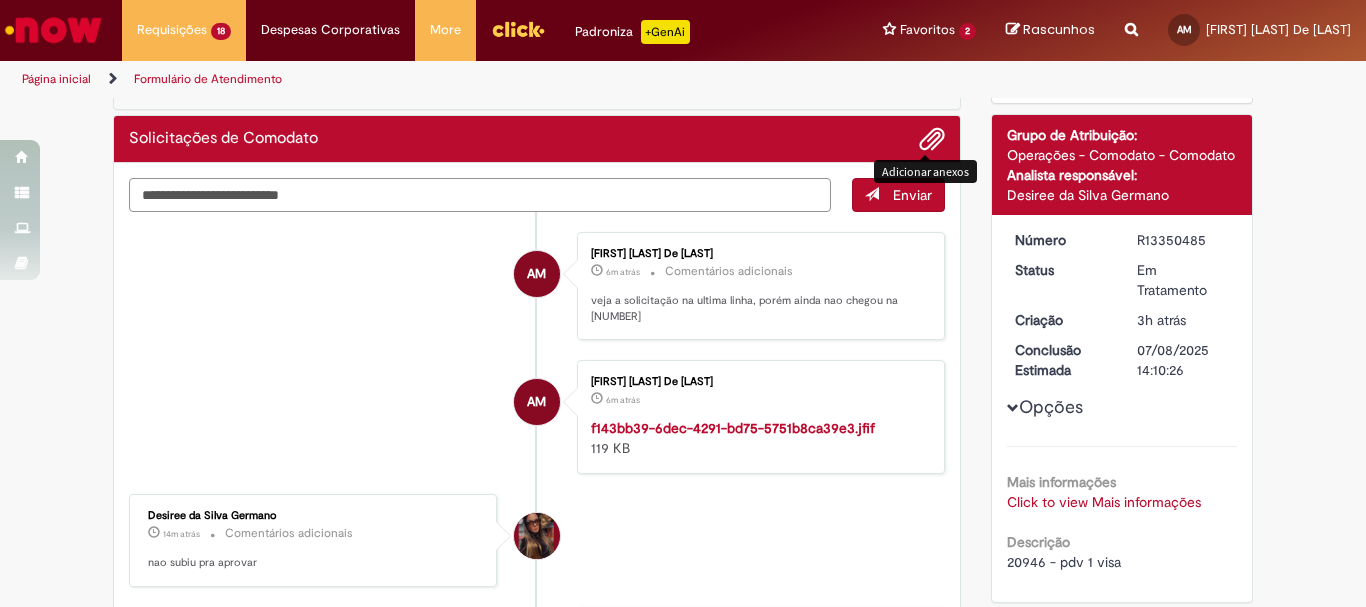 click at bounding box center (480, 195) 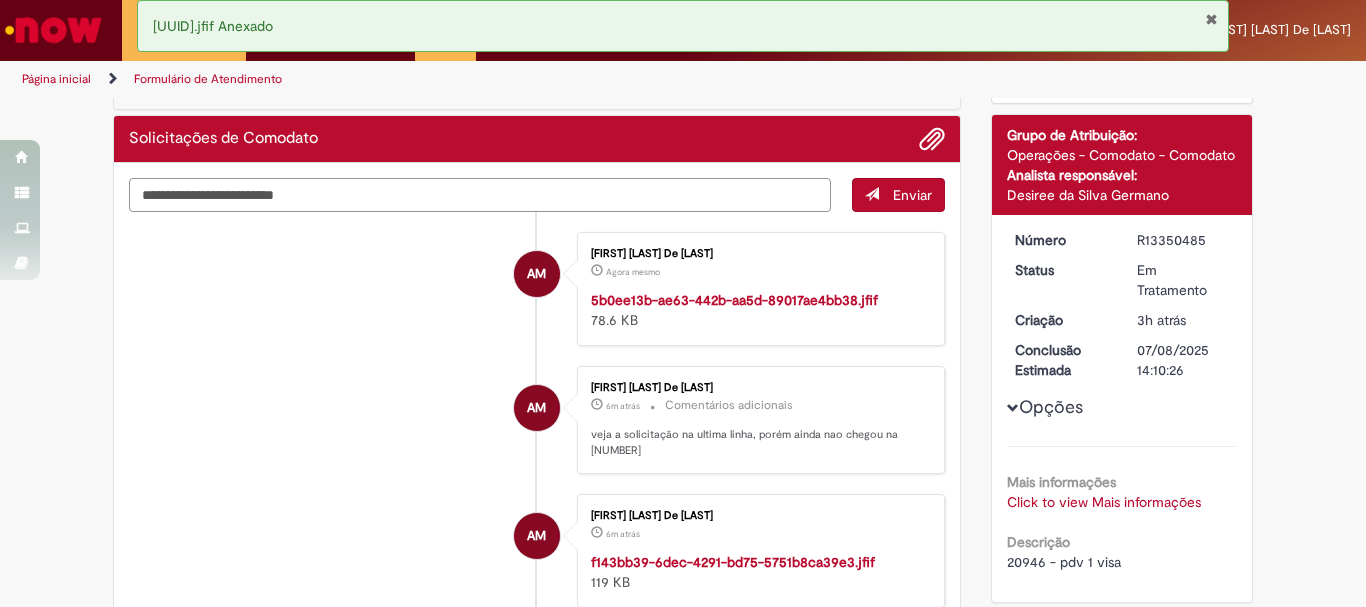 type on "**********" 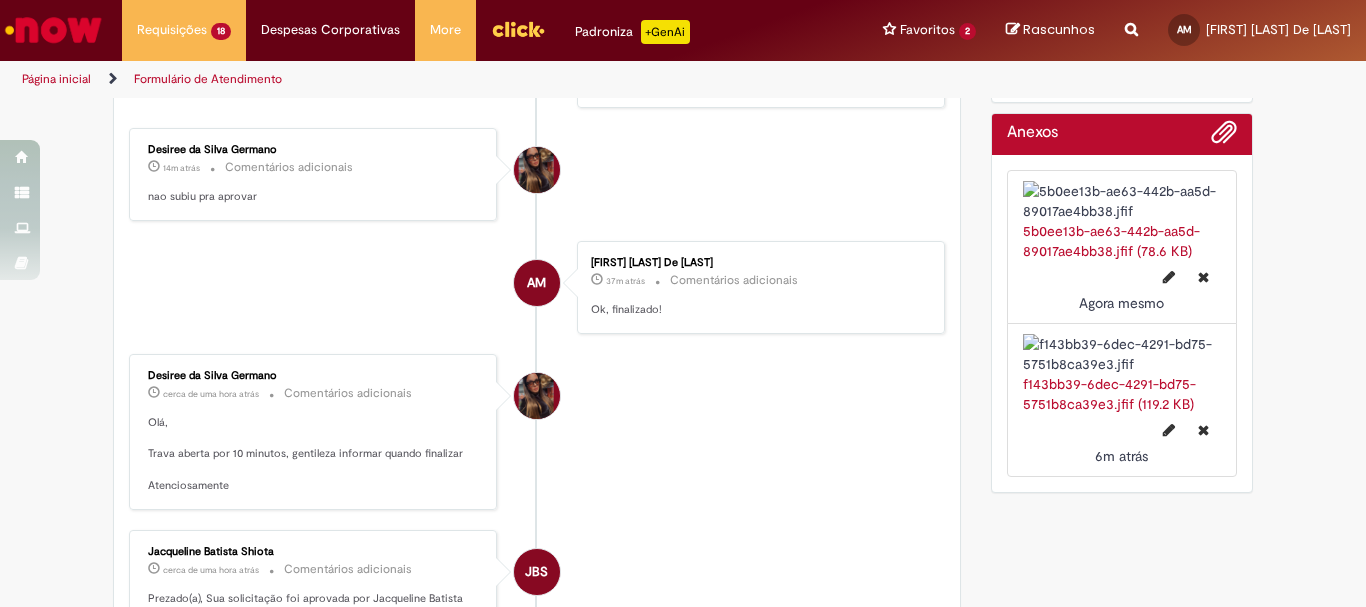 scroll, scrollTop: 700, scrollLeft: 0, axis: vertical 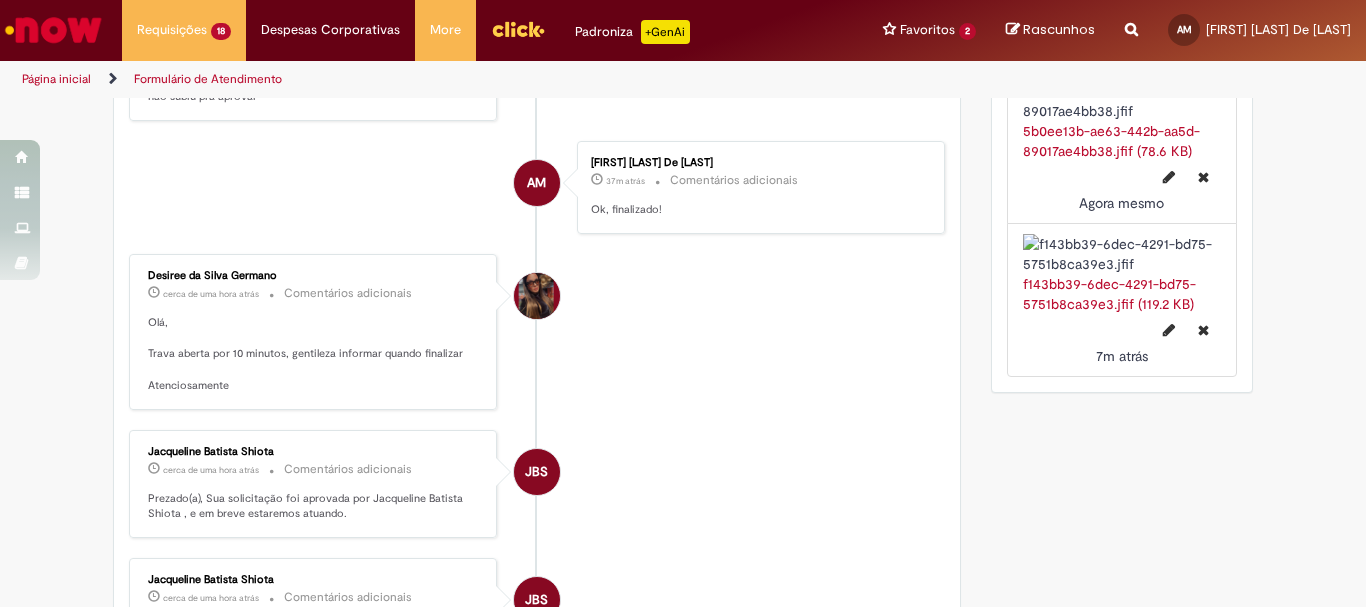 type 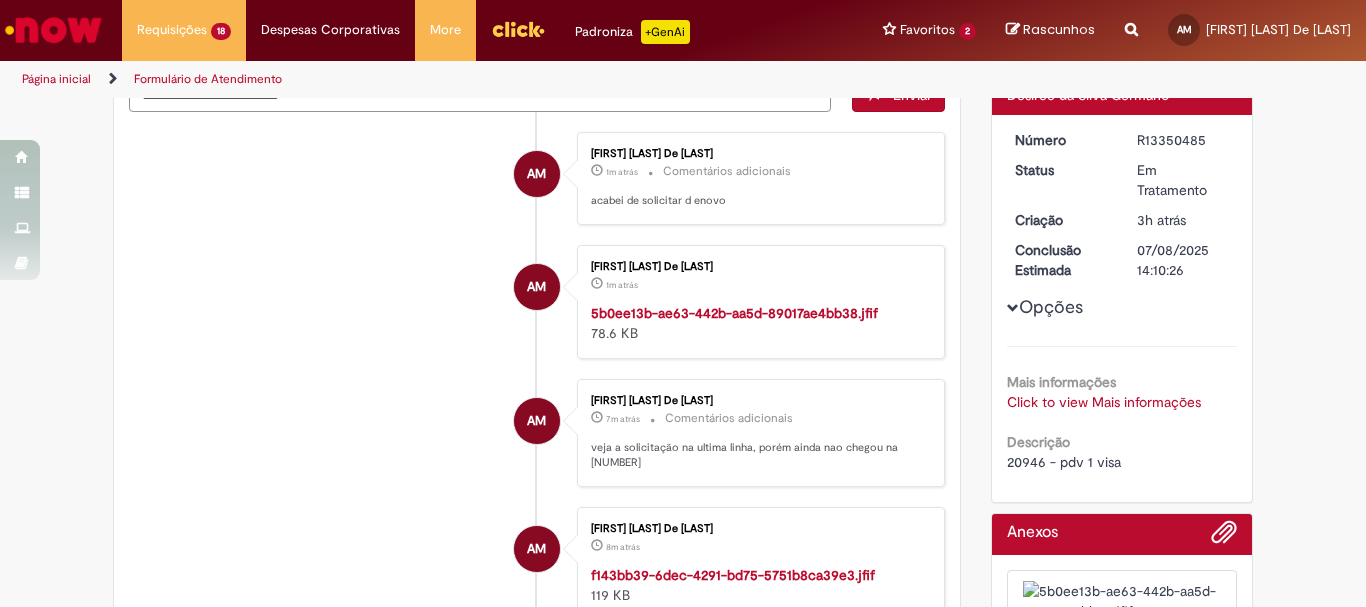 scroll, scrollTop: 0, scrollLeft: 0, axis: both 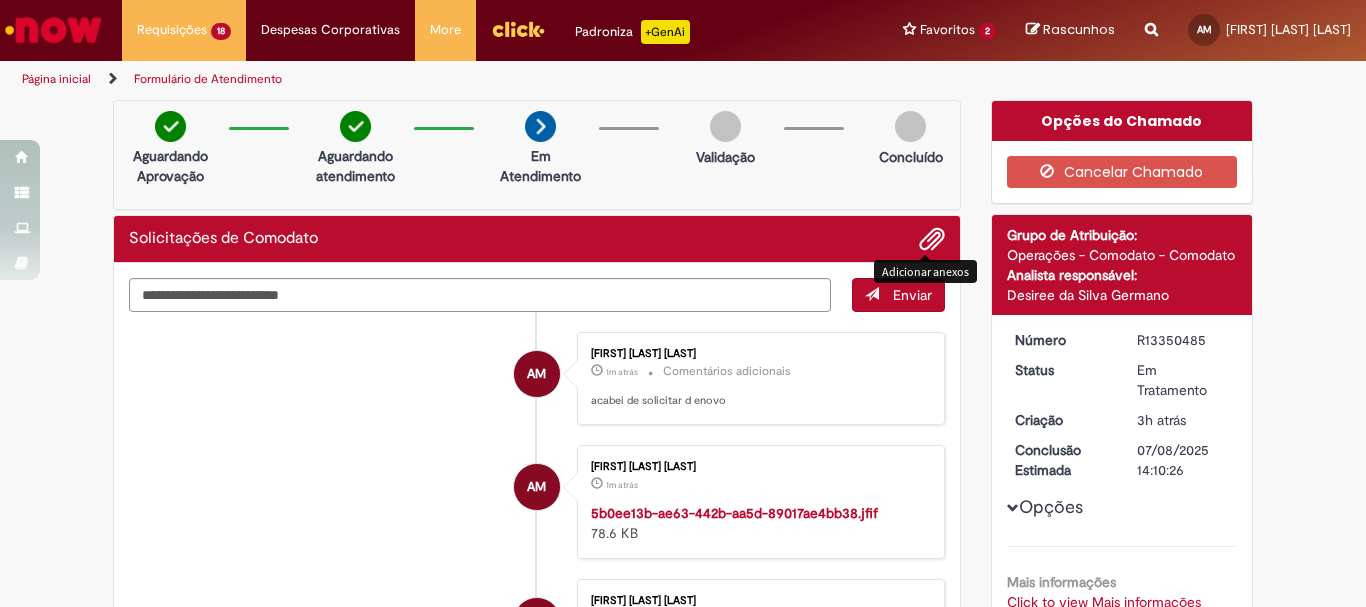 click at bounding box center [932, 240] 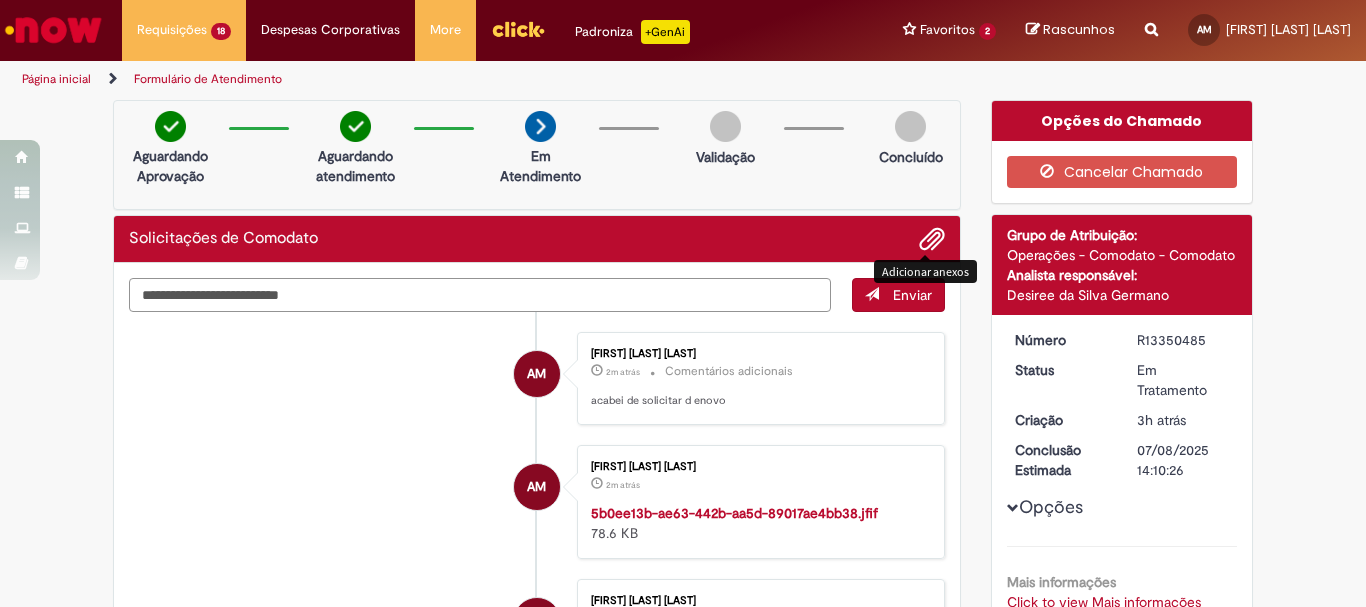 click at bounding box center (480, 295) 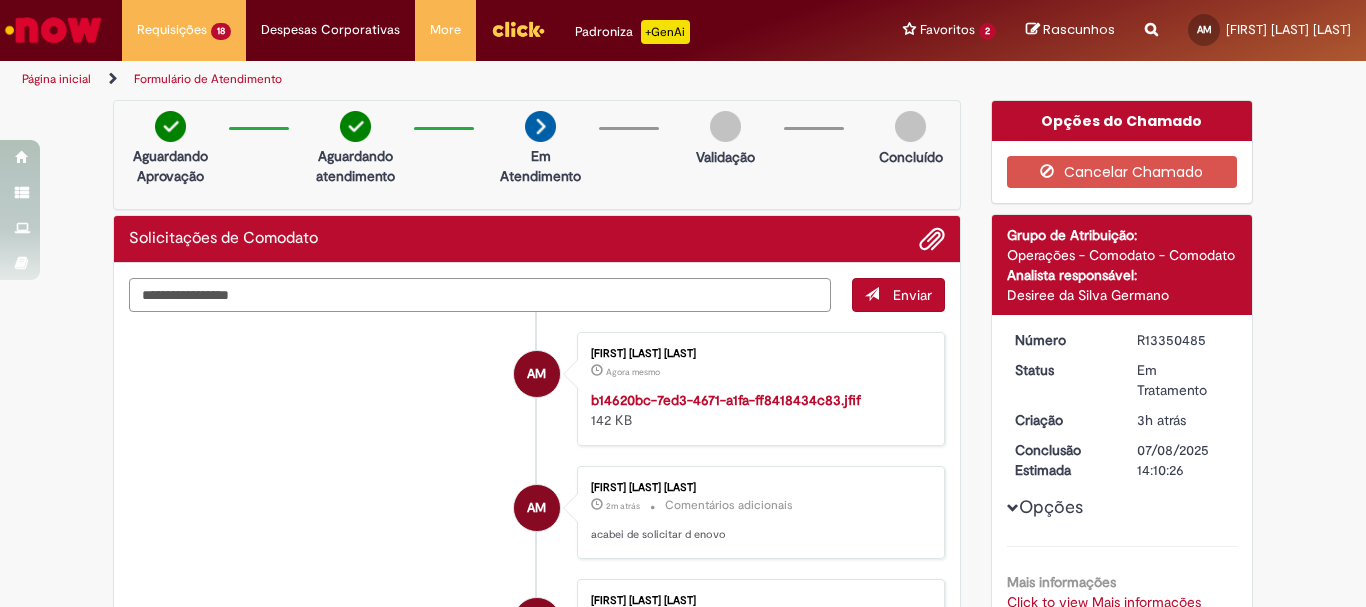 click on "**********" at bounding box center (480, 295) 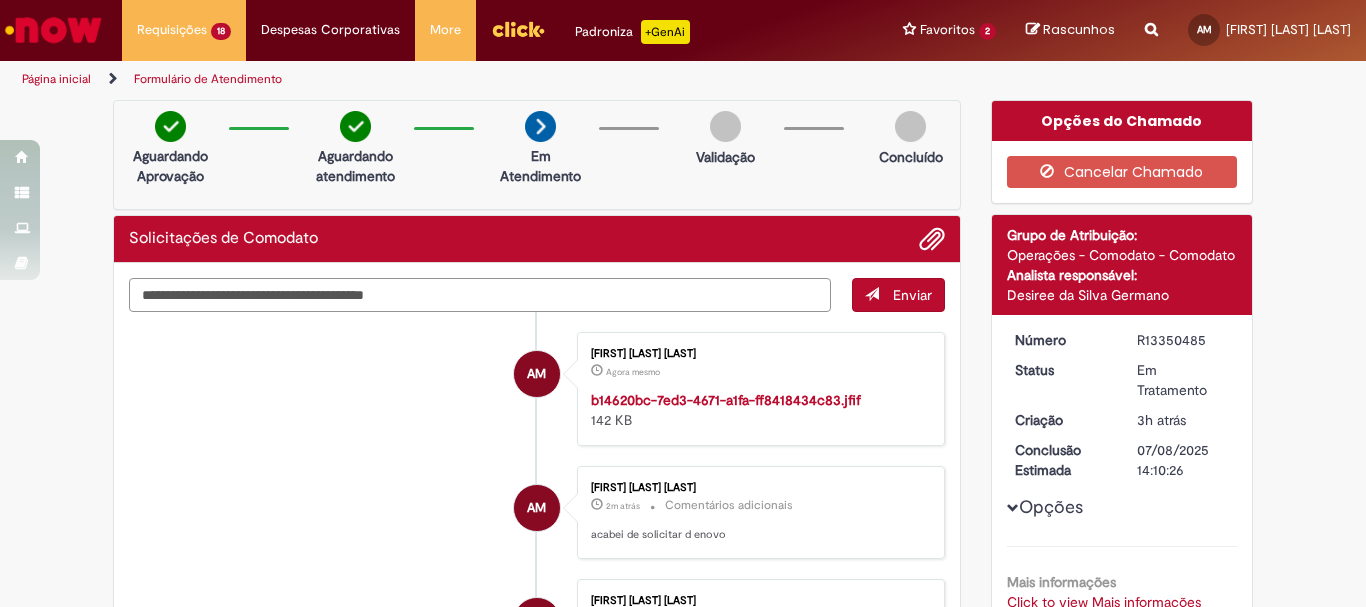 type on "**********" 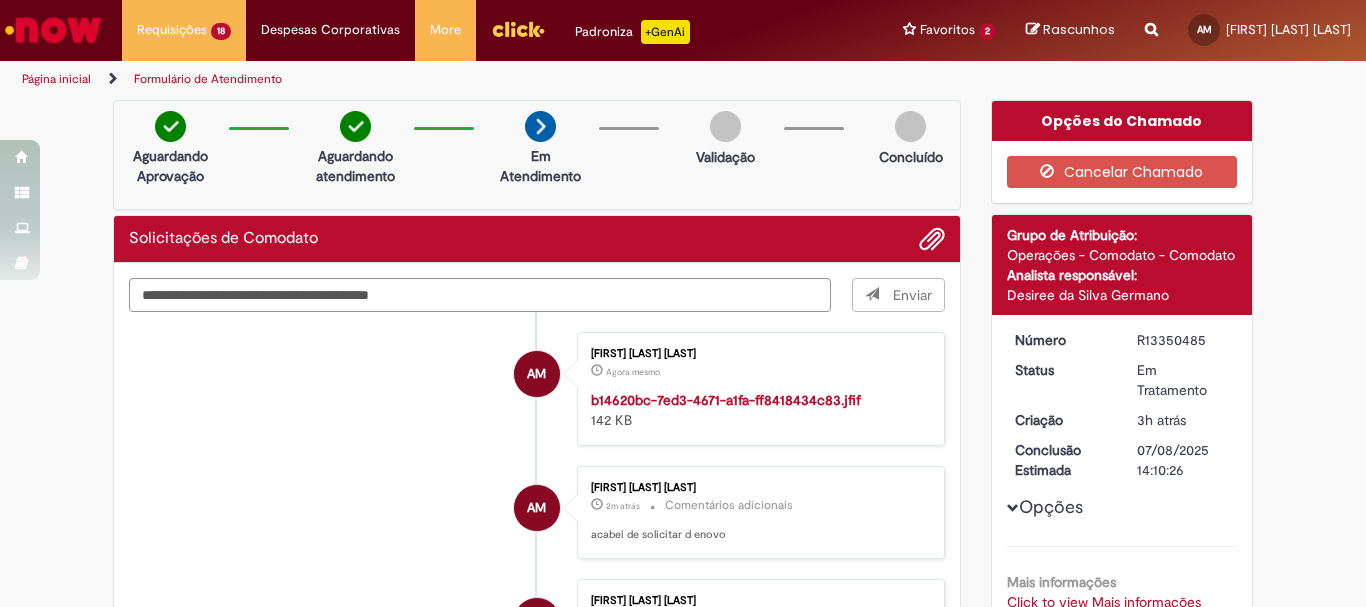 type 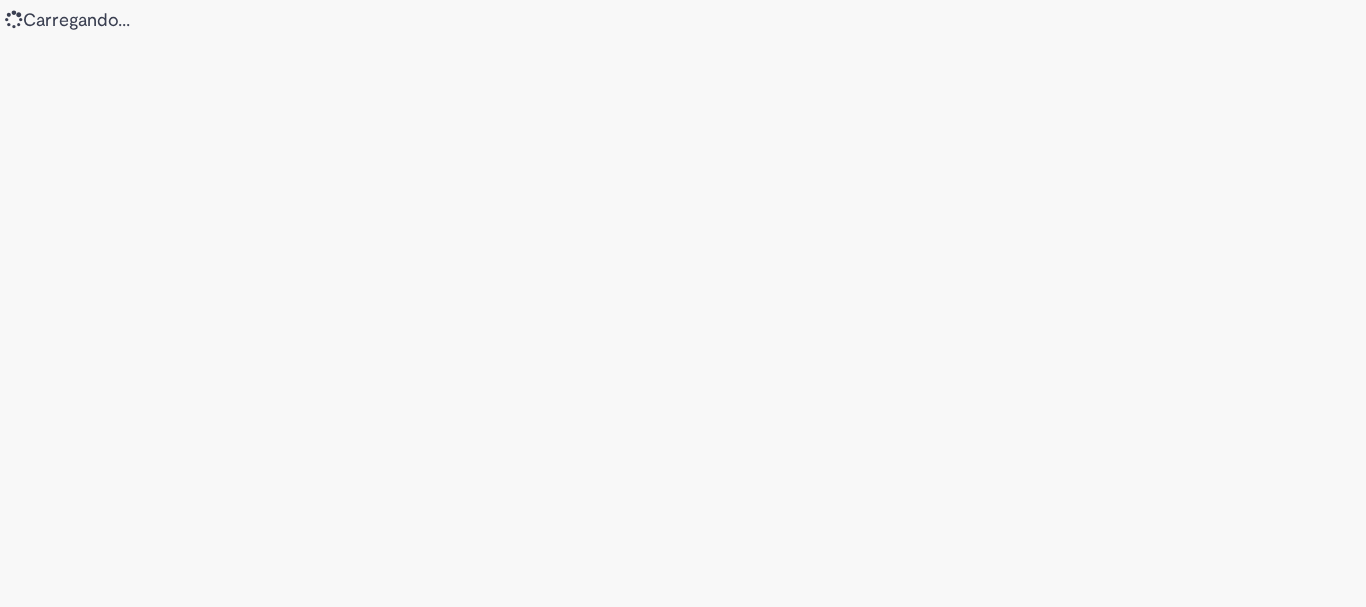 scroll, scrollTop: 0, scrollLeft: 0, axis: both 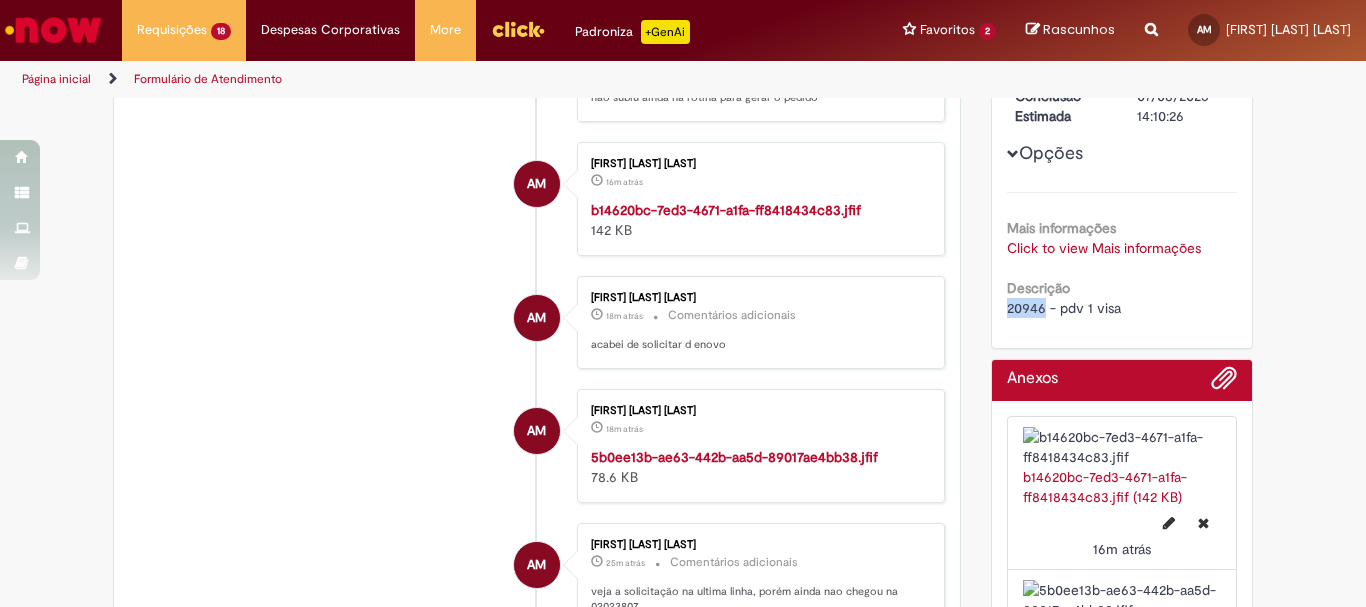 drag, startPoint x: 994, startPoint y: 306, endPoint x: 1036, endPoint y: 317, distance: 43.416588 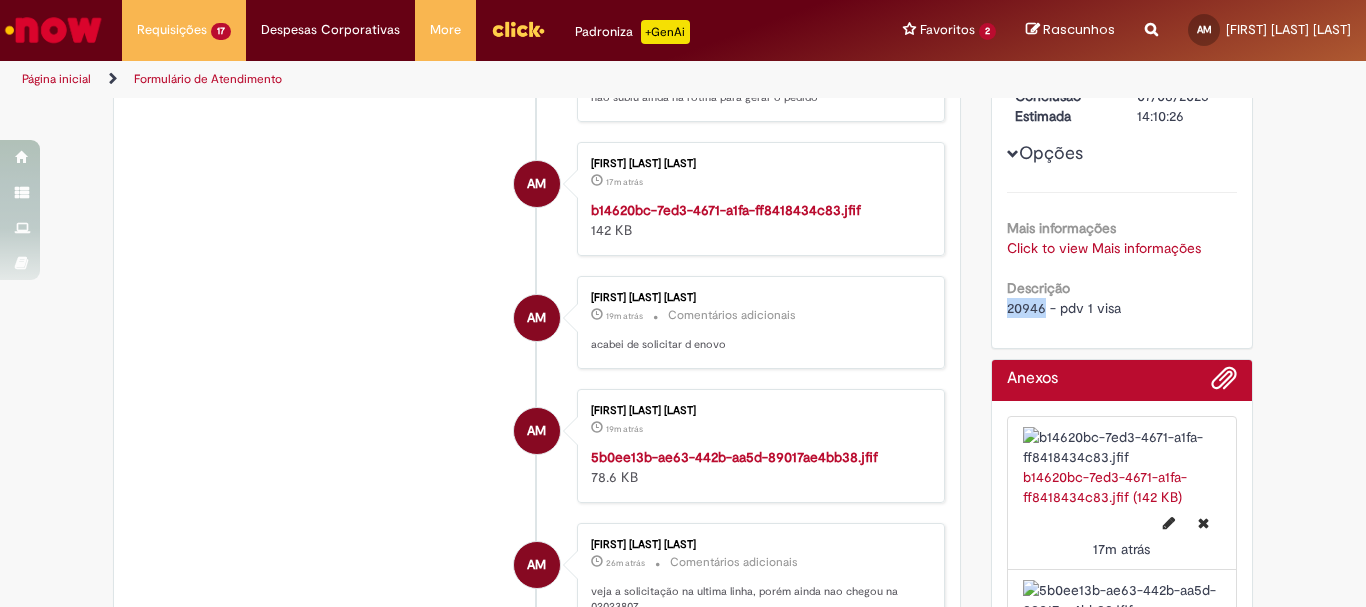 scroll, scrollTop: 0, scrollLeft: 0, axis: both 